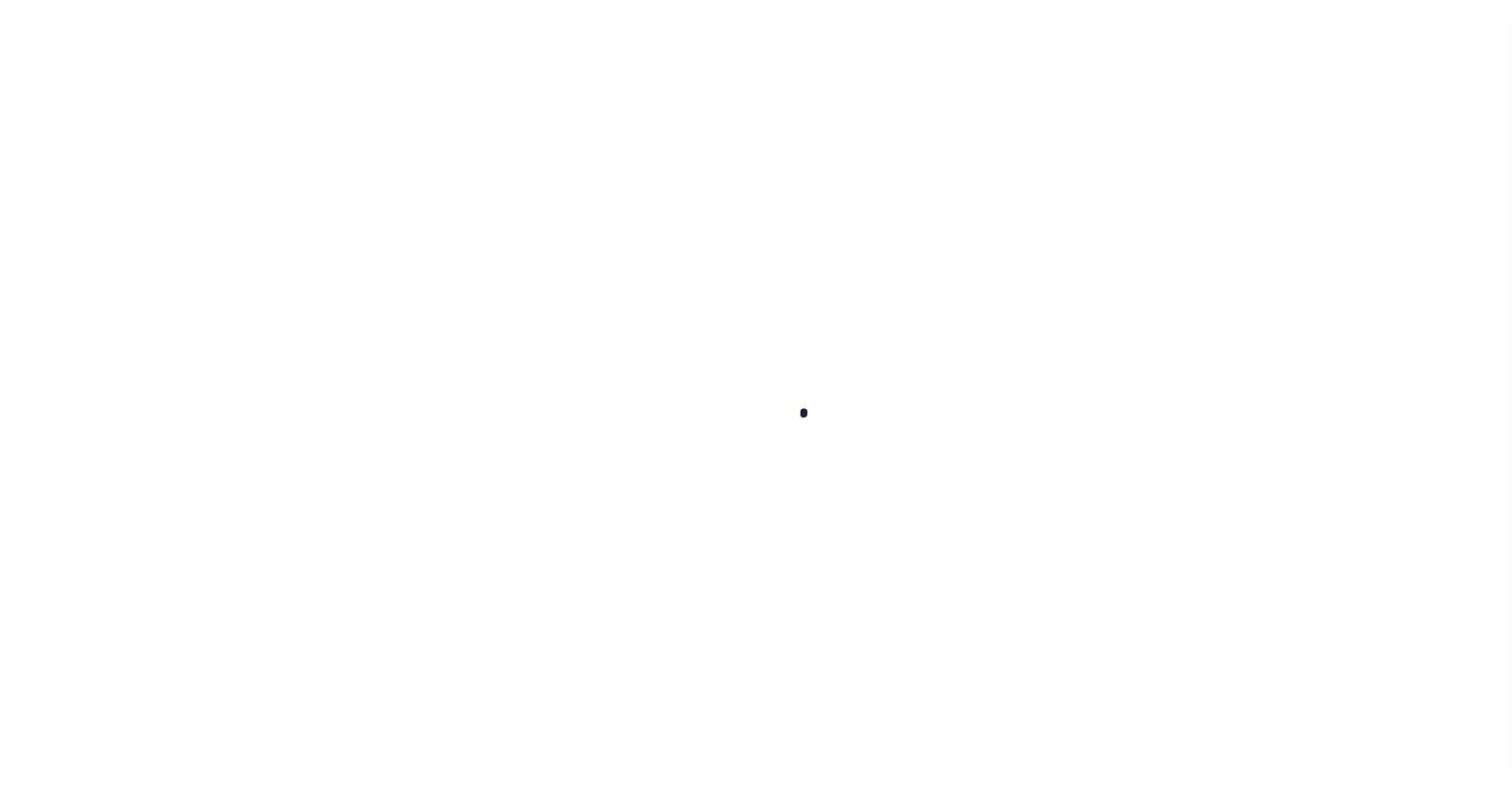 scroll, scrollTop: 0, scrollLeft: 0, axis: both 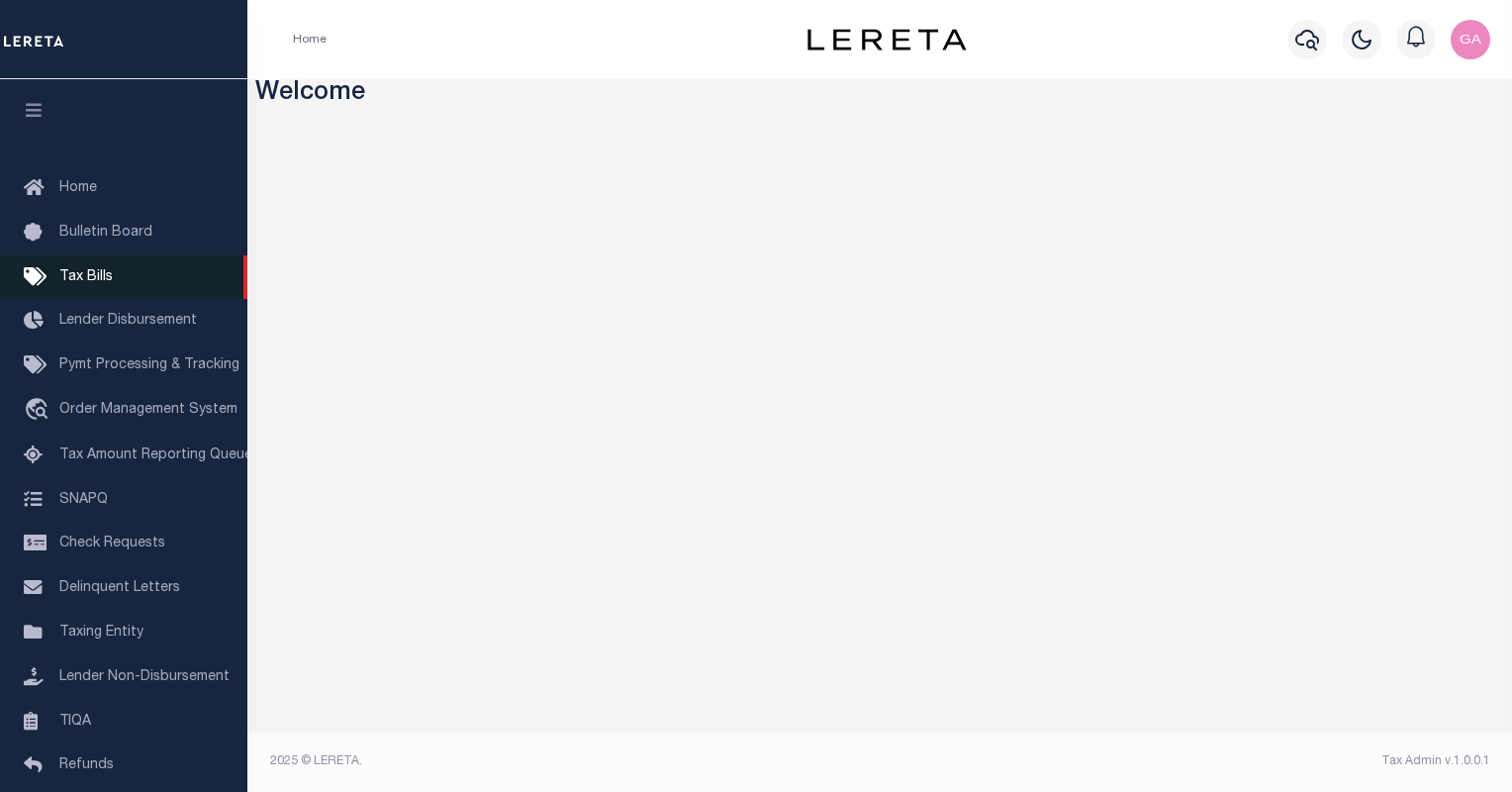 click on "Tax Bills" at bounding box center (86, 277) 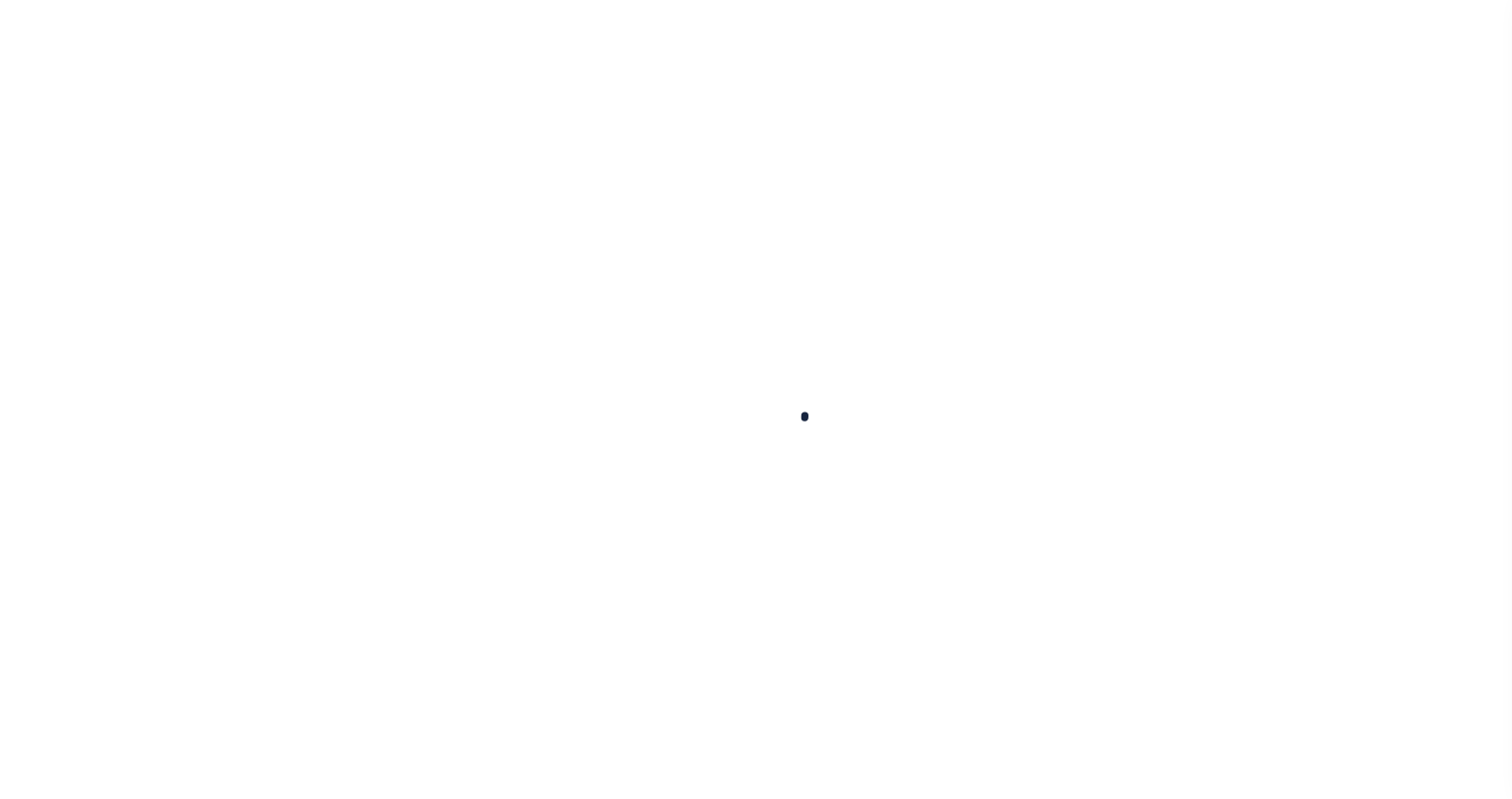 scroll, scrollTop: 0, scrollLeft: 0, axis: both 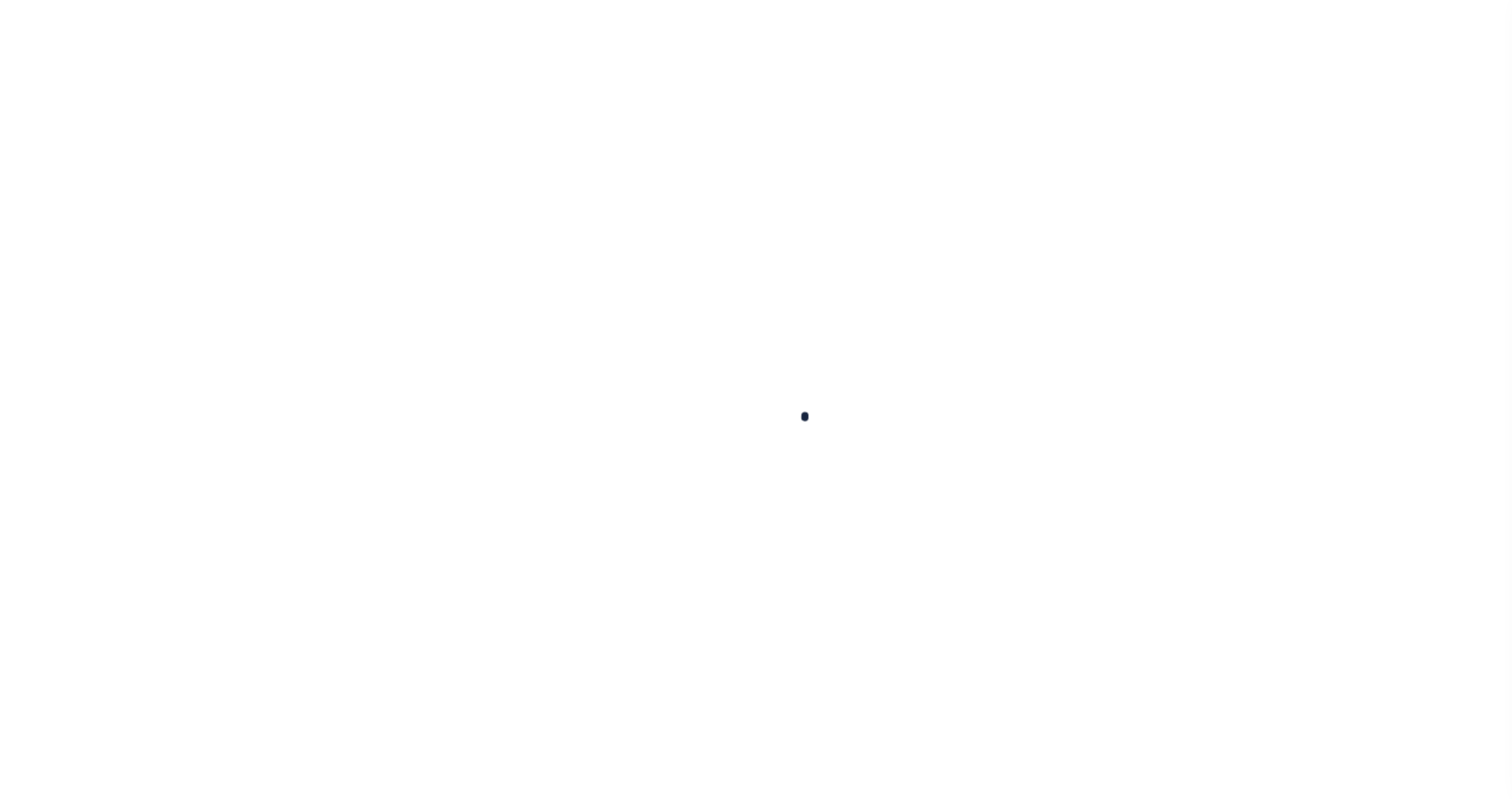 select 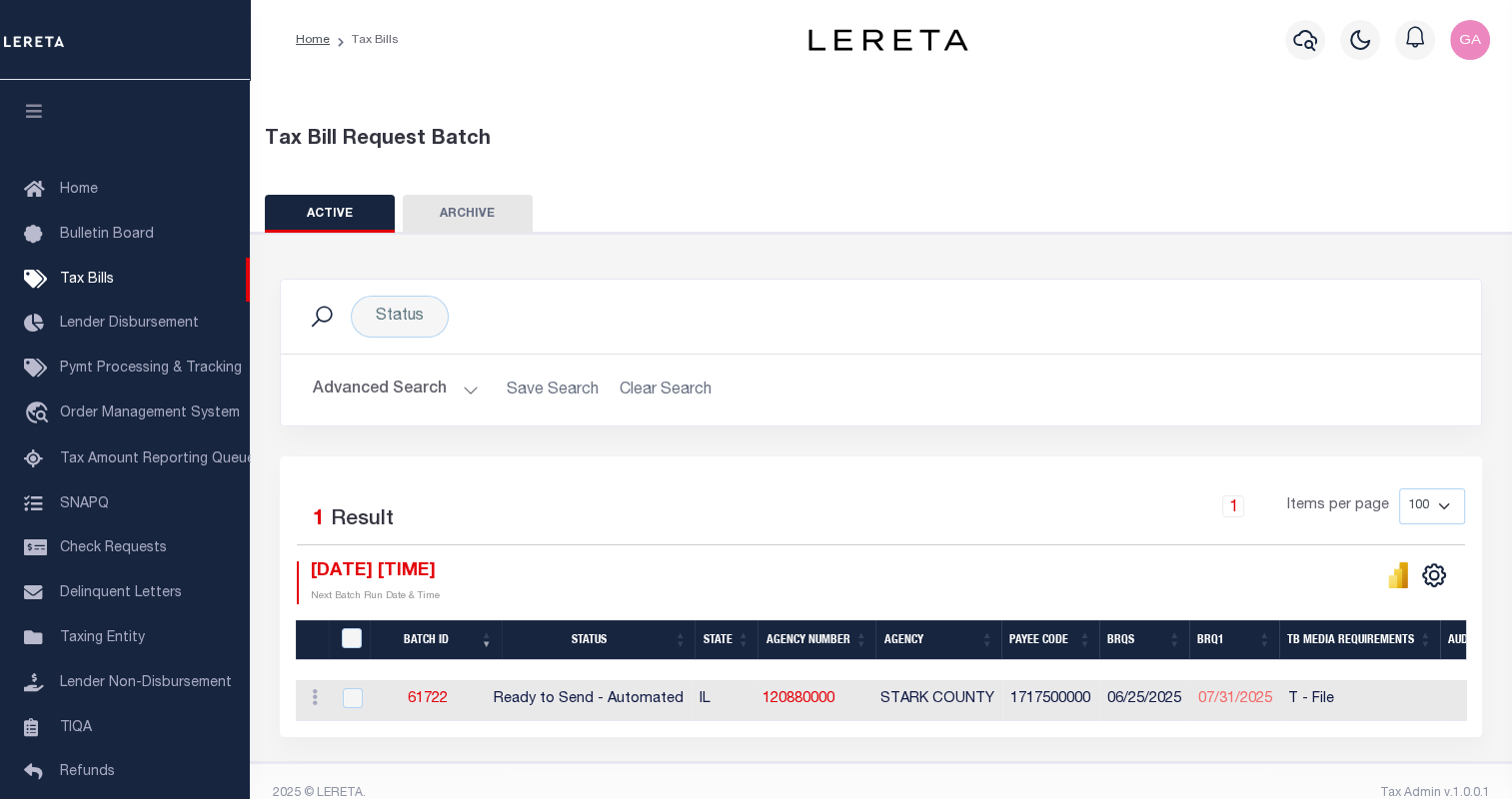 click on "Advanced Search" at bounding box center (396, 390) 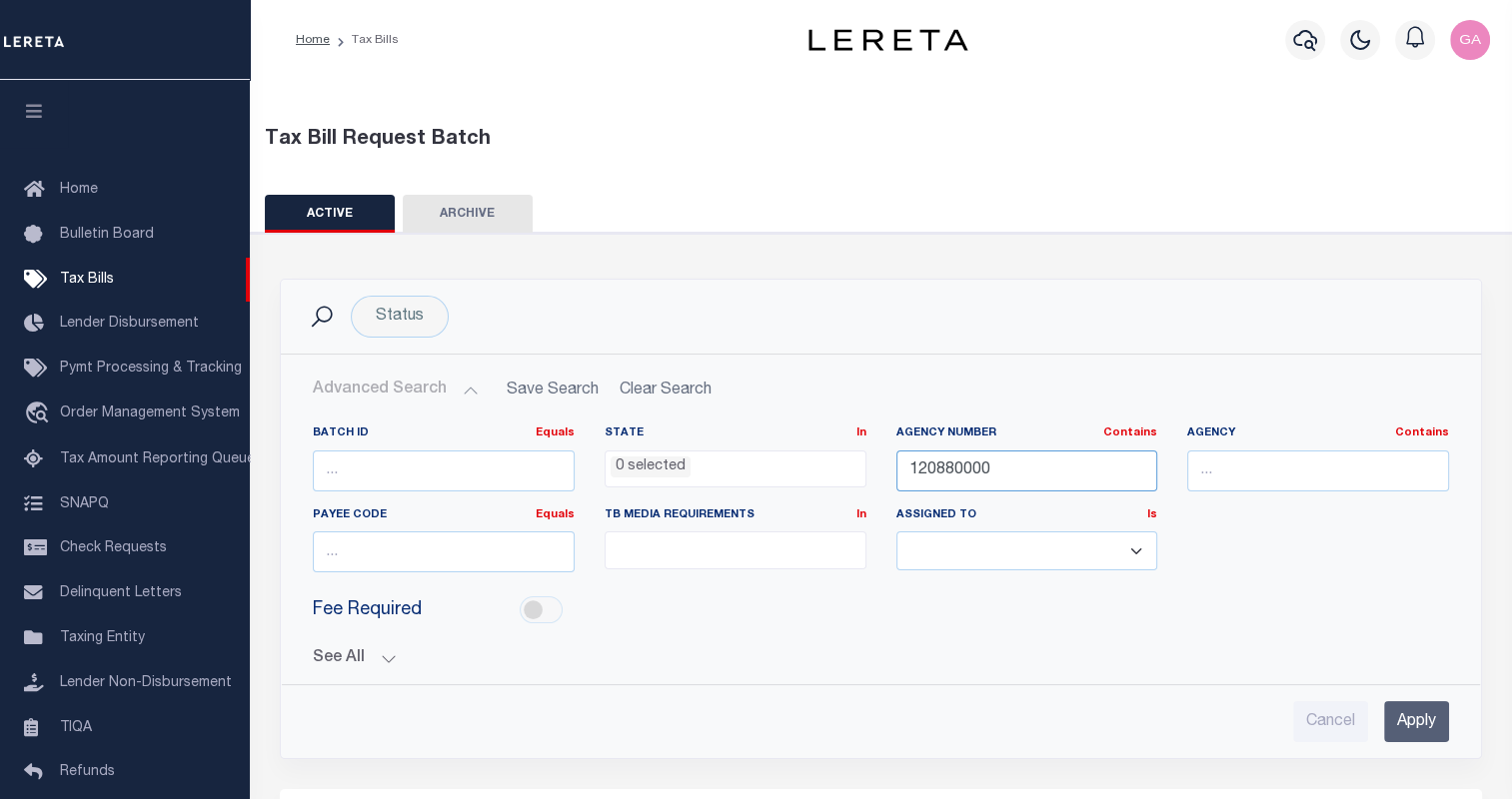 drag, startPoint x: 1043, startPoint y: 462, endPoint x: 747, endPoint y: 443, distance: 296.60917 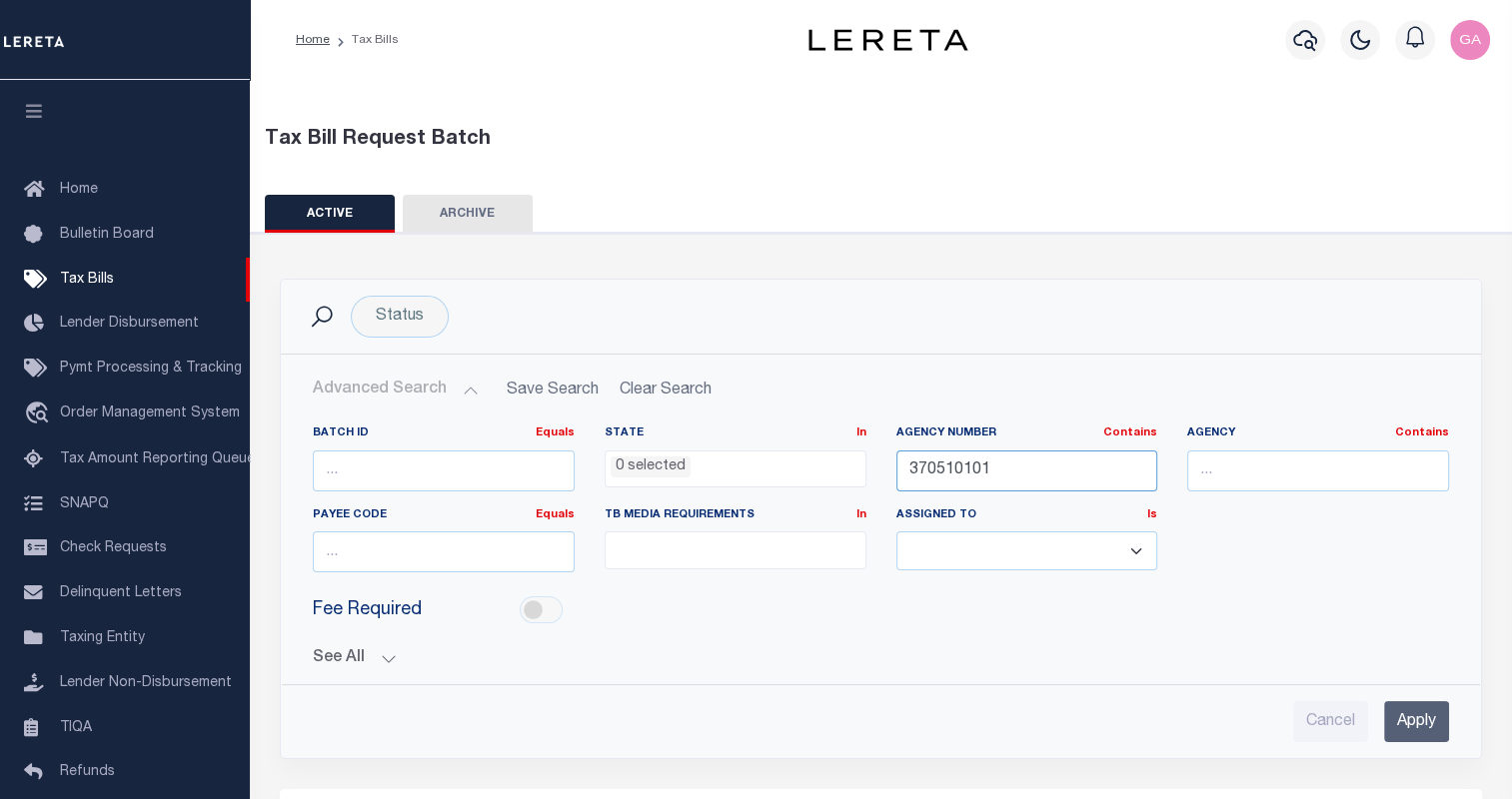type on "370510101" 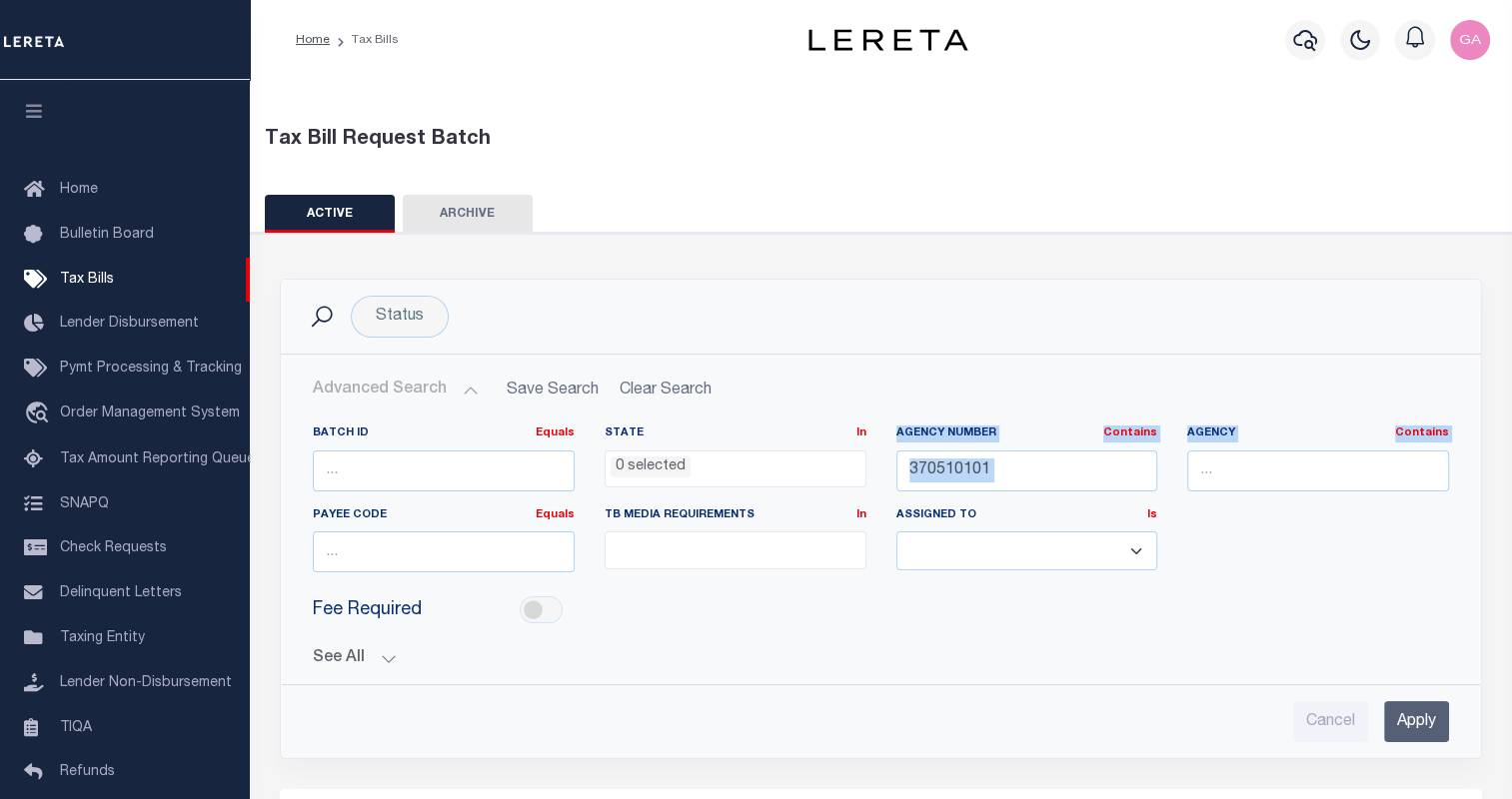 drag, startPoint x: 747, startPoint y: 443, endPoint x: 1327, endPoint y: 555, distance: 590.7148 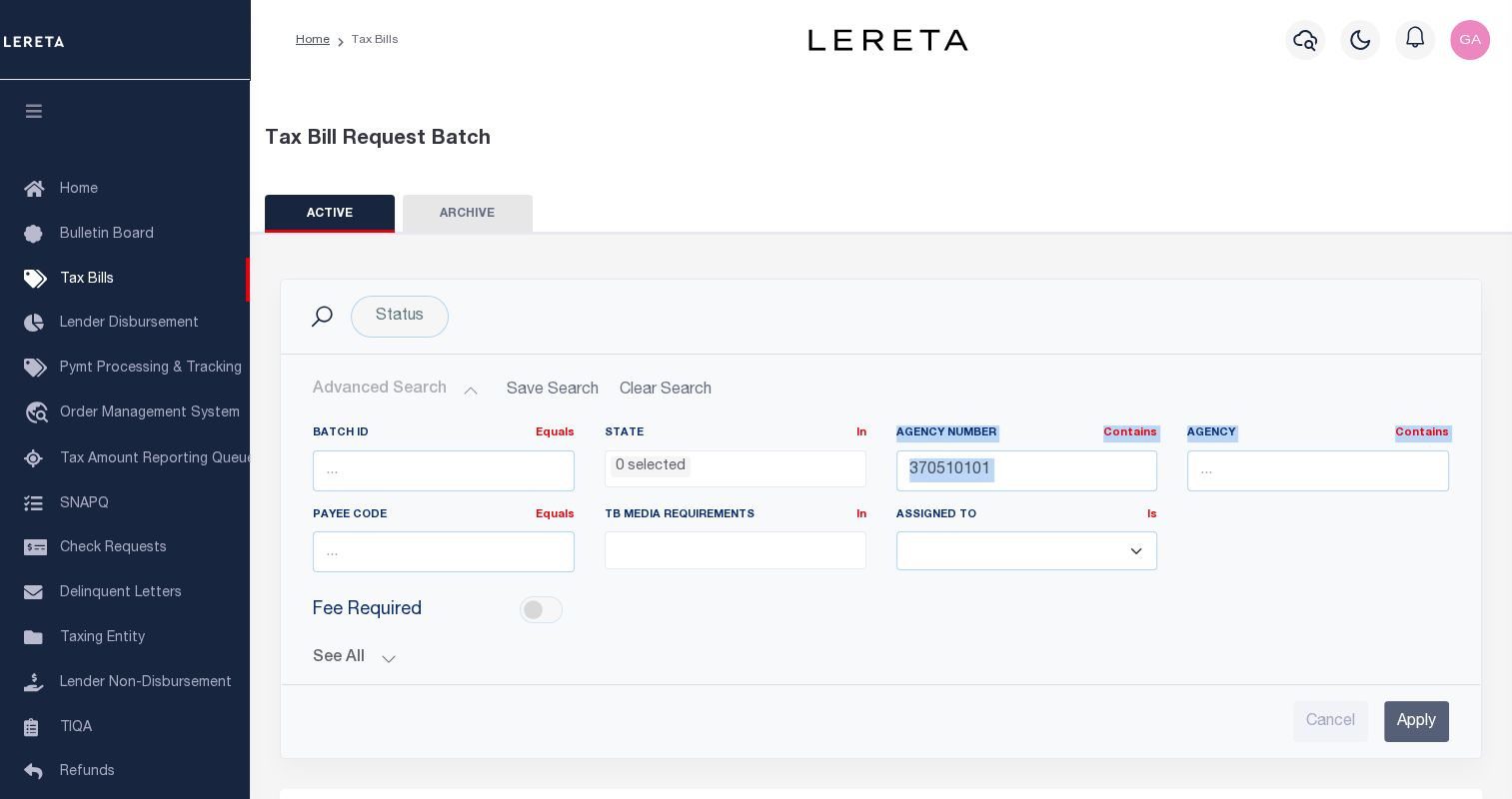 click on "Batch ID
Equals
Equals Is Not Equal To Is Greater Than Is Less Than
State
In
In
AK AL AR AZ CA CO CT" at bounding box center [880, 506] 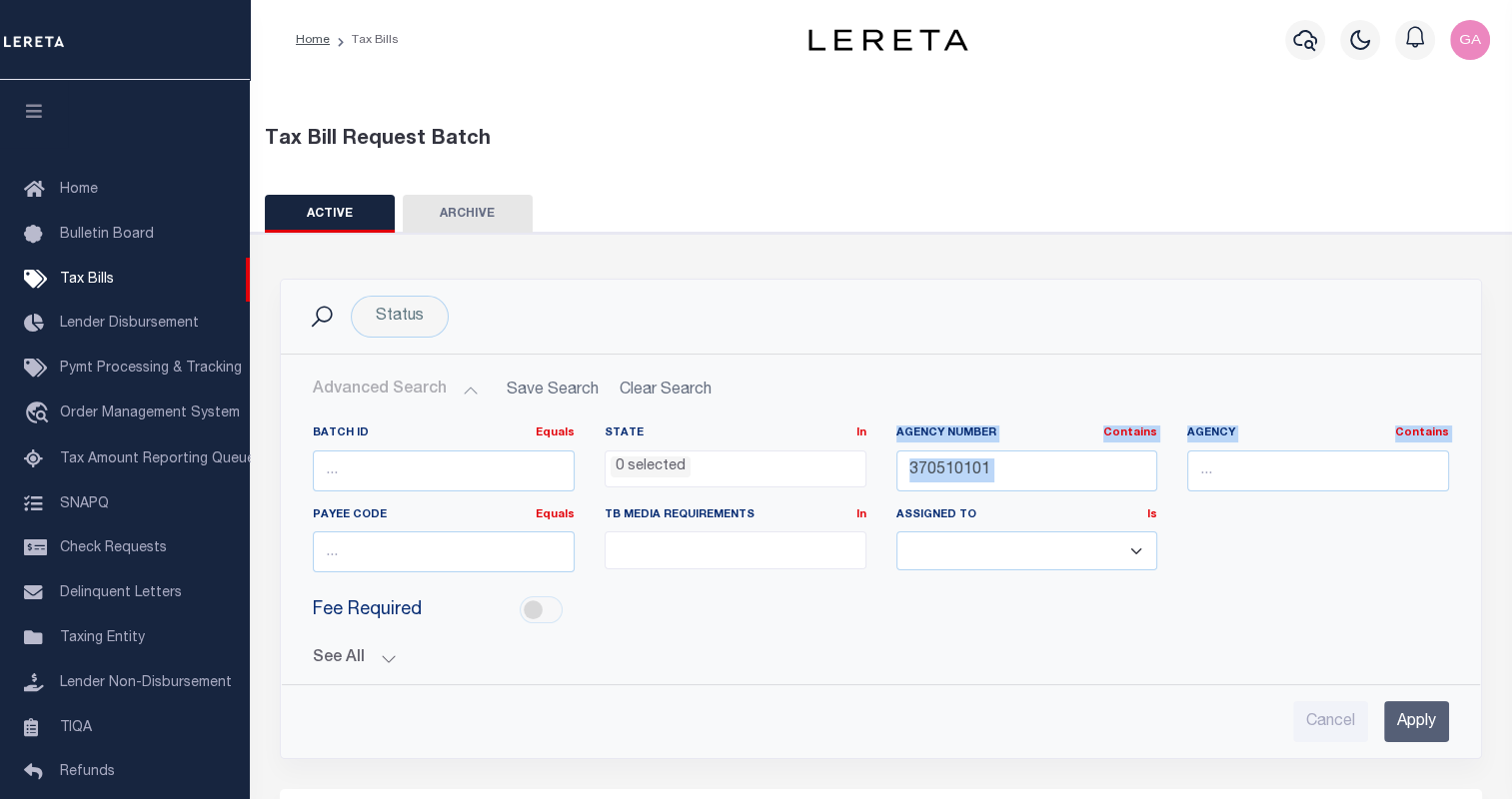 click on "Apply" at bounding box center [1416, 721] 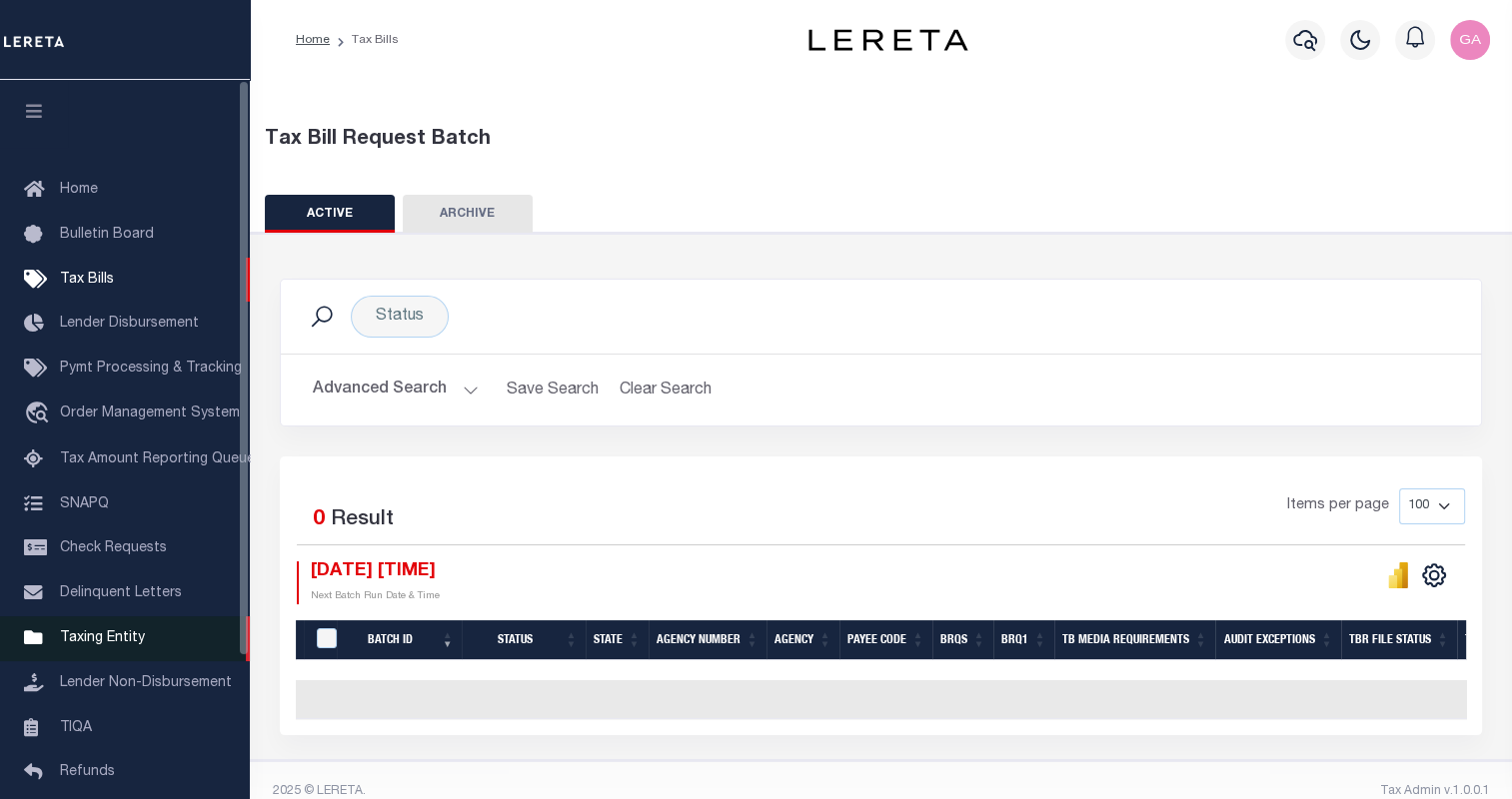 click on "Taxing Entity" at bounding box center (102, 638) 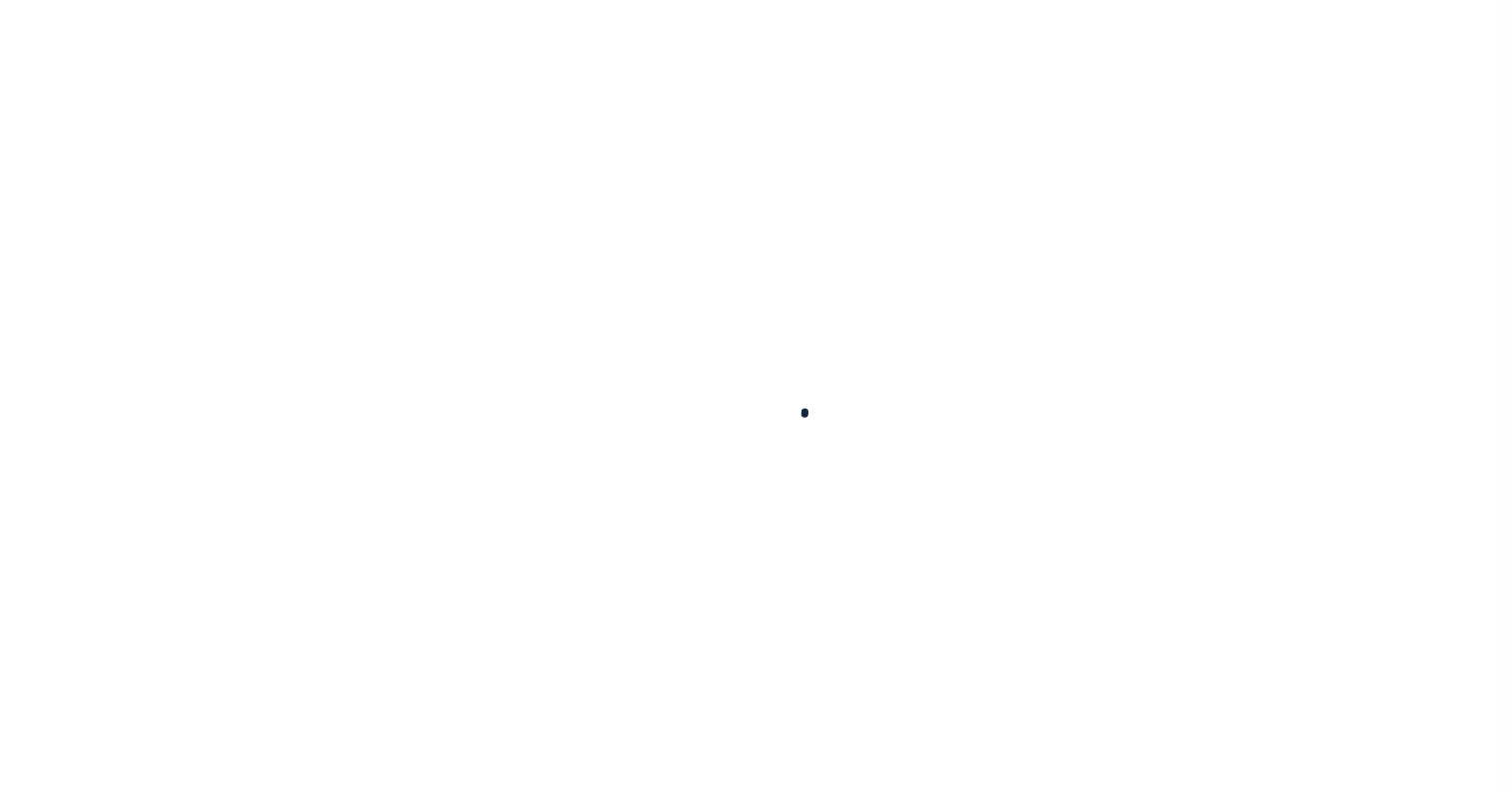 scroll, scrollTop: 0, scrollLeft: 0, axis: both 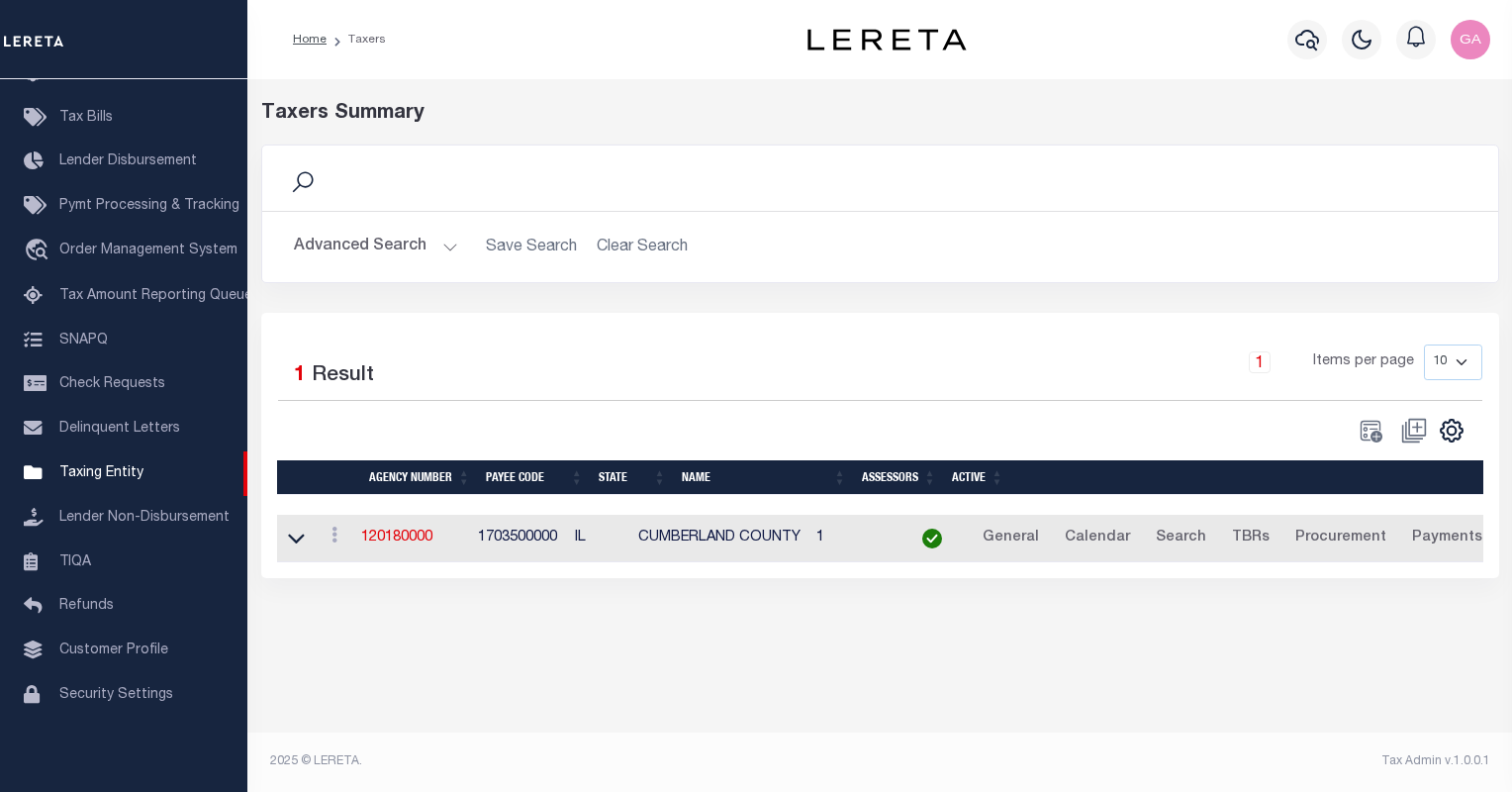 click on "Advanced Search" at bounding box center [376, 247] 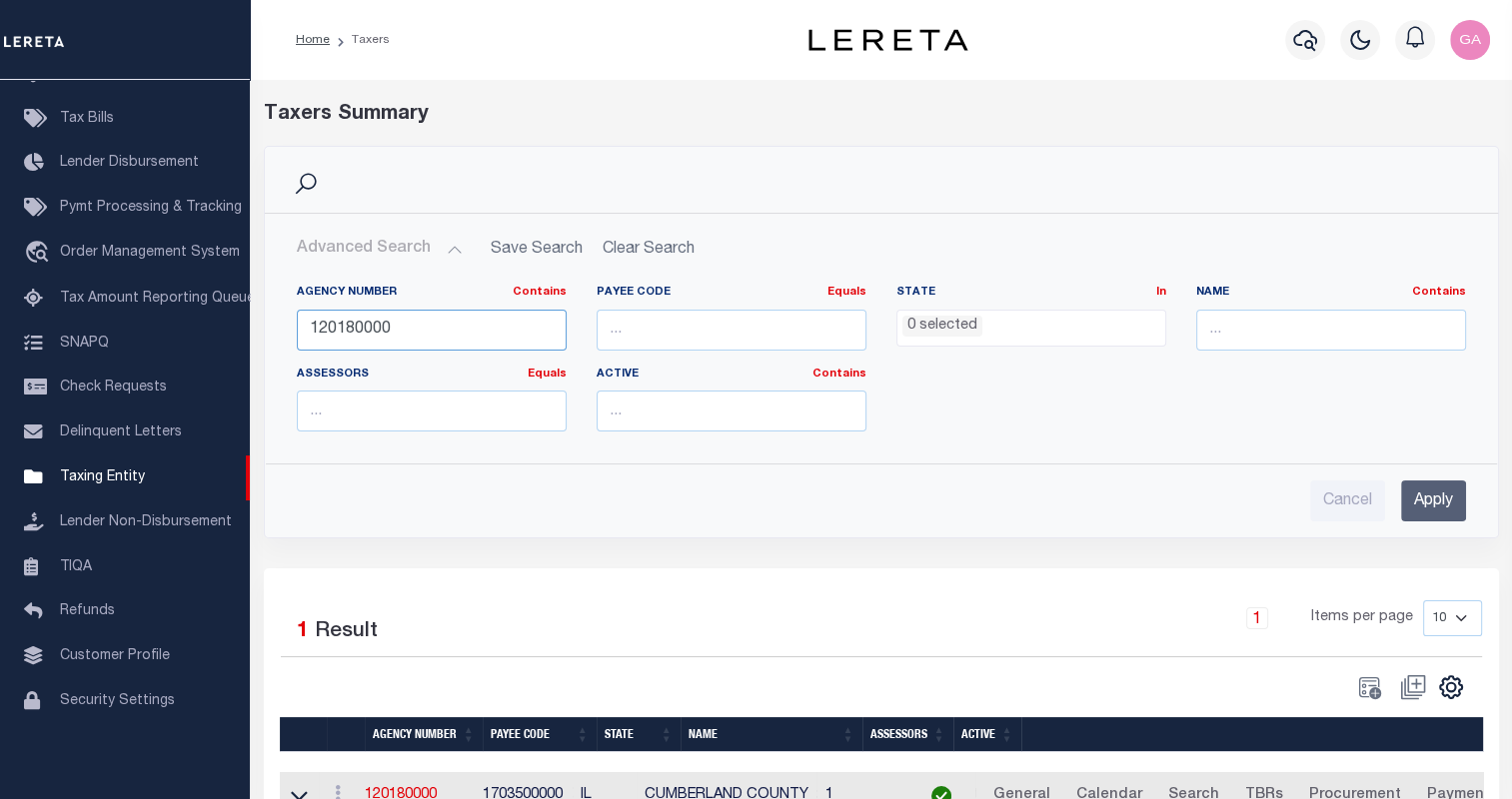 click on "120180000" at bounding box center (432, 330) 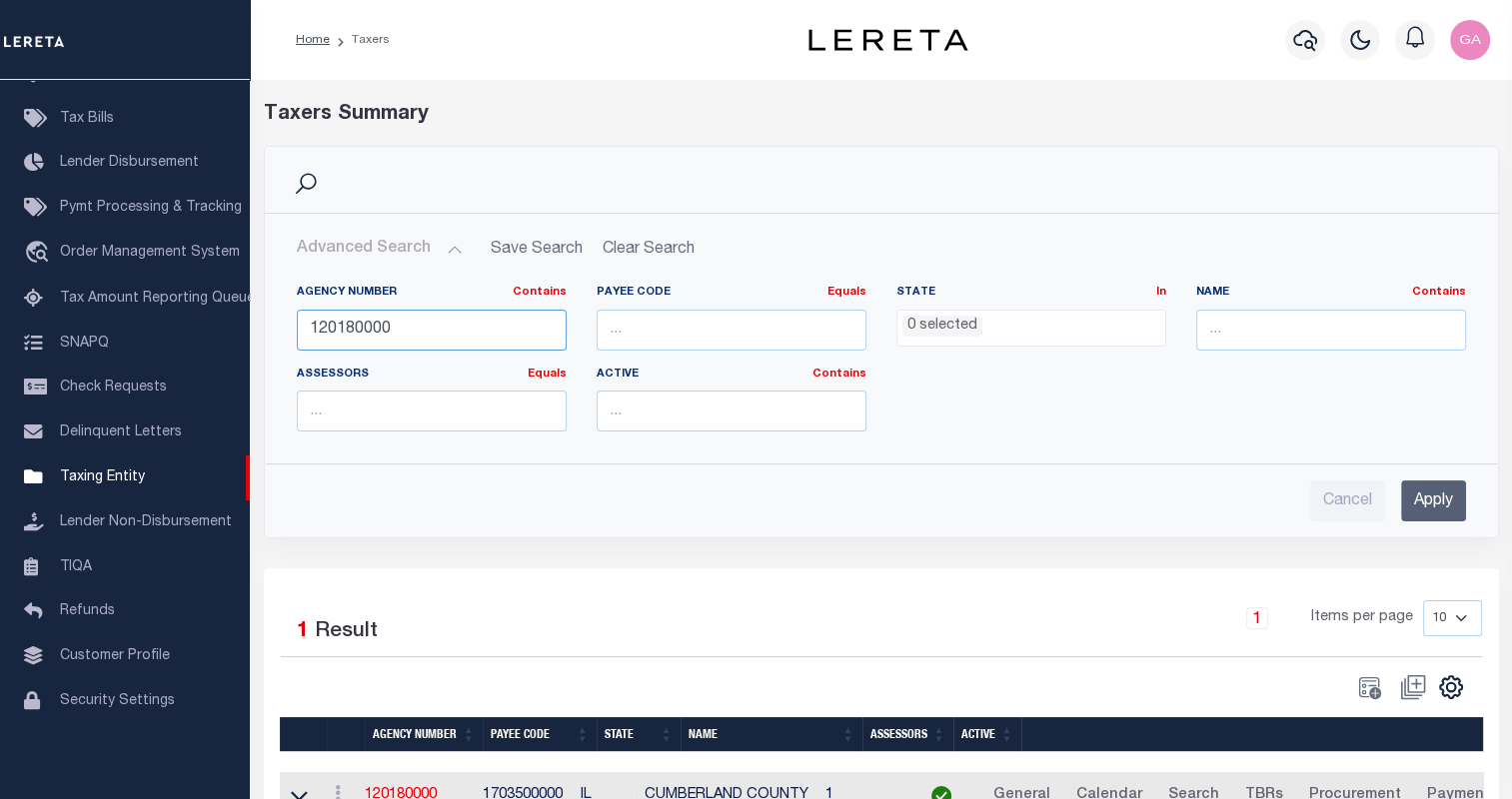 paste on "370510101" 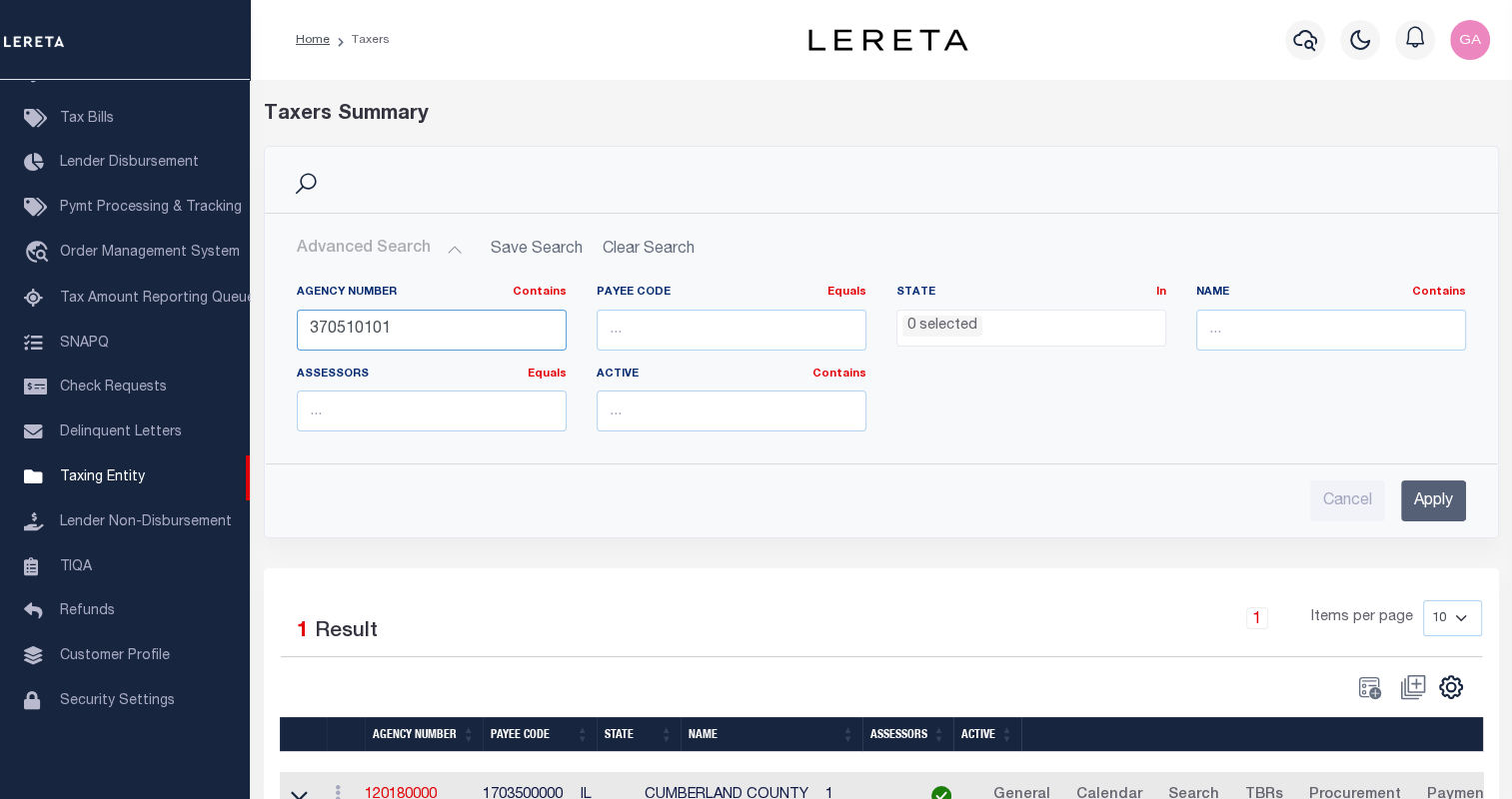 type on "370510101" 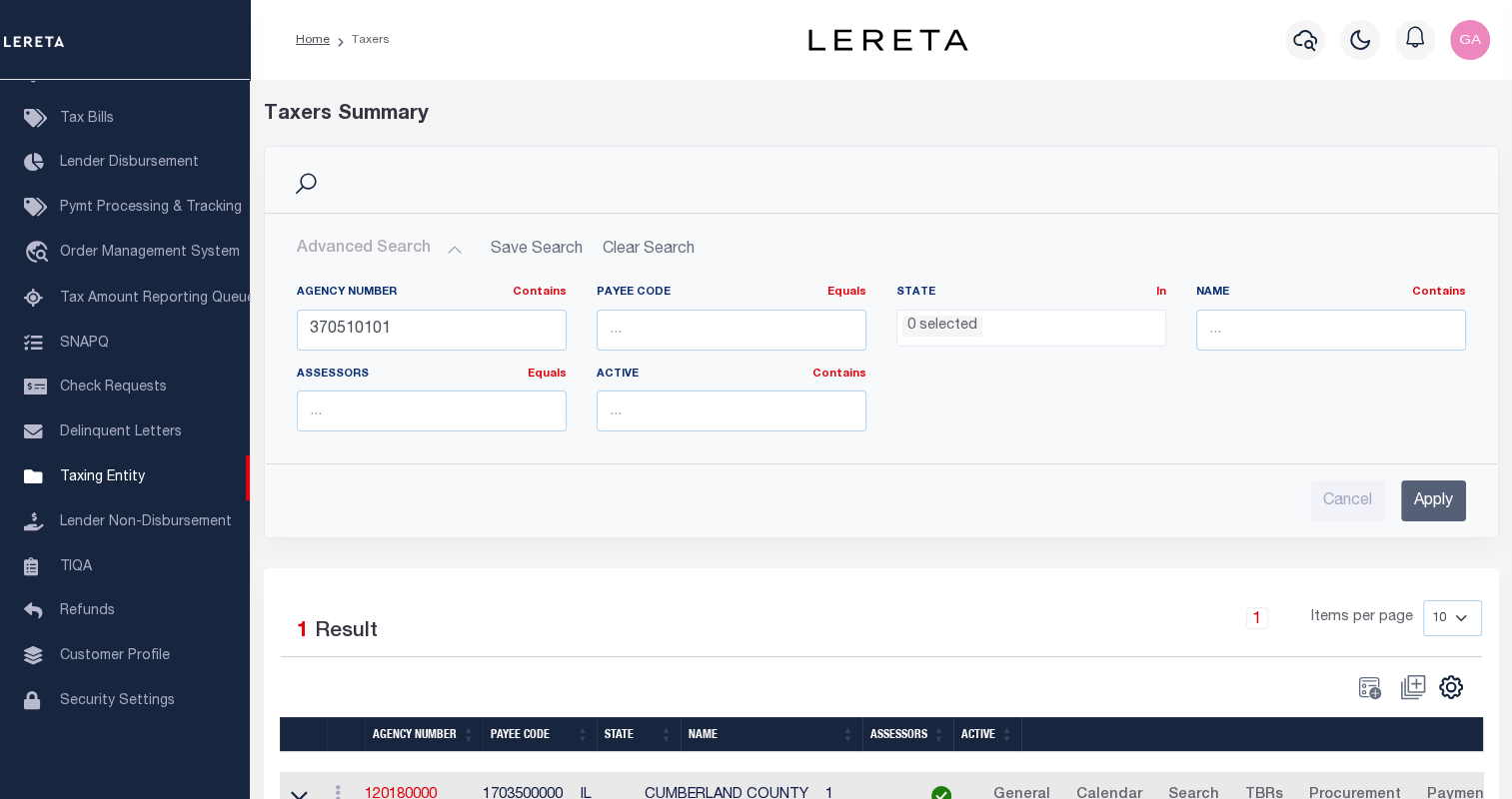 click on "Apply" at bounding box center (1433, 500) 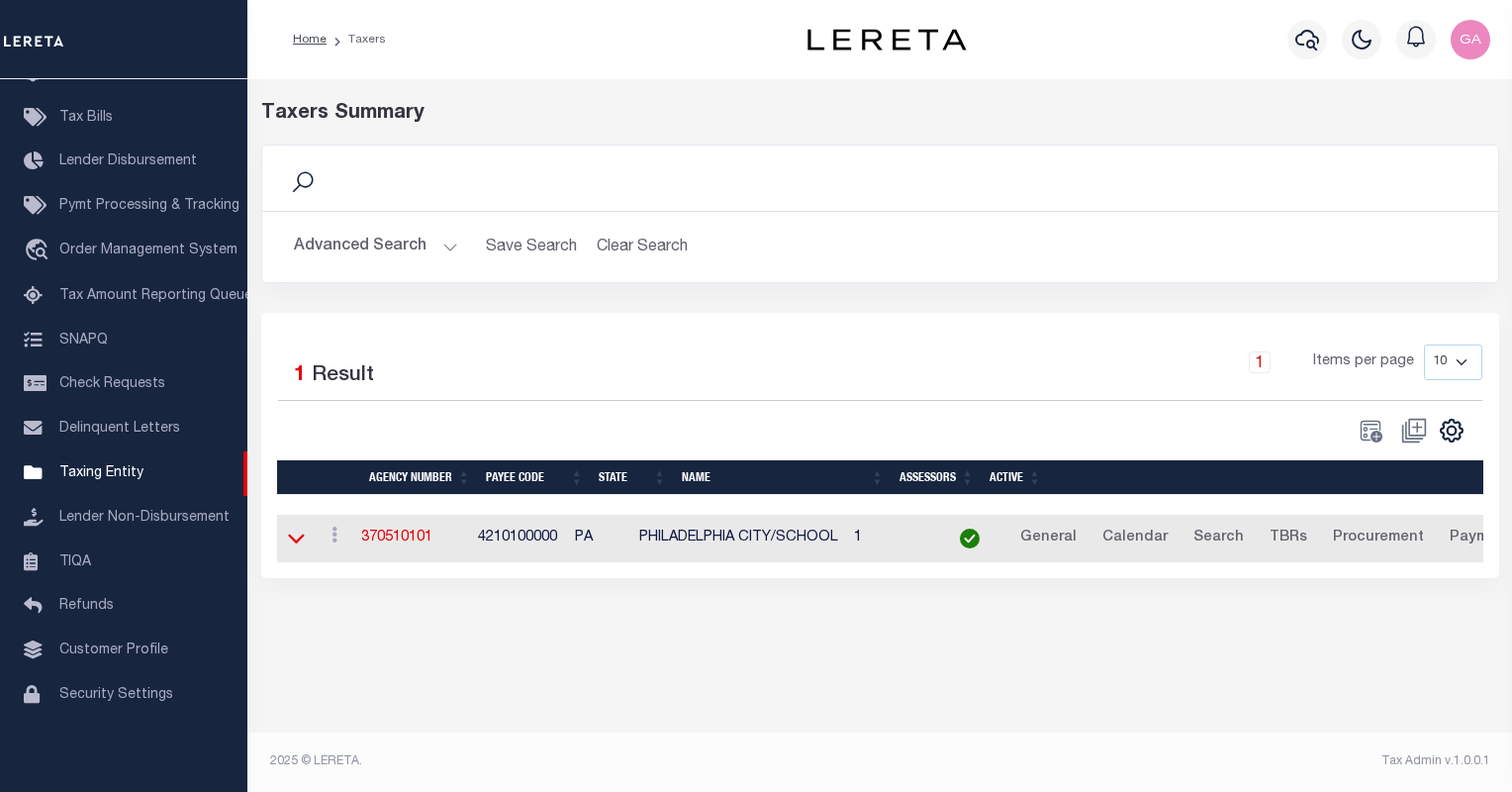 click 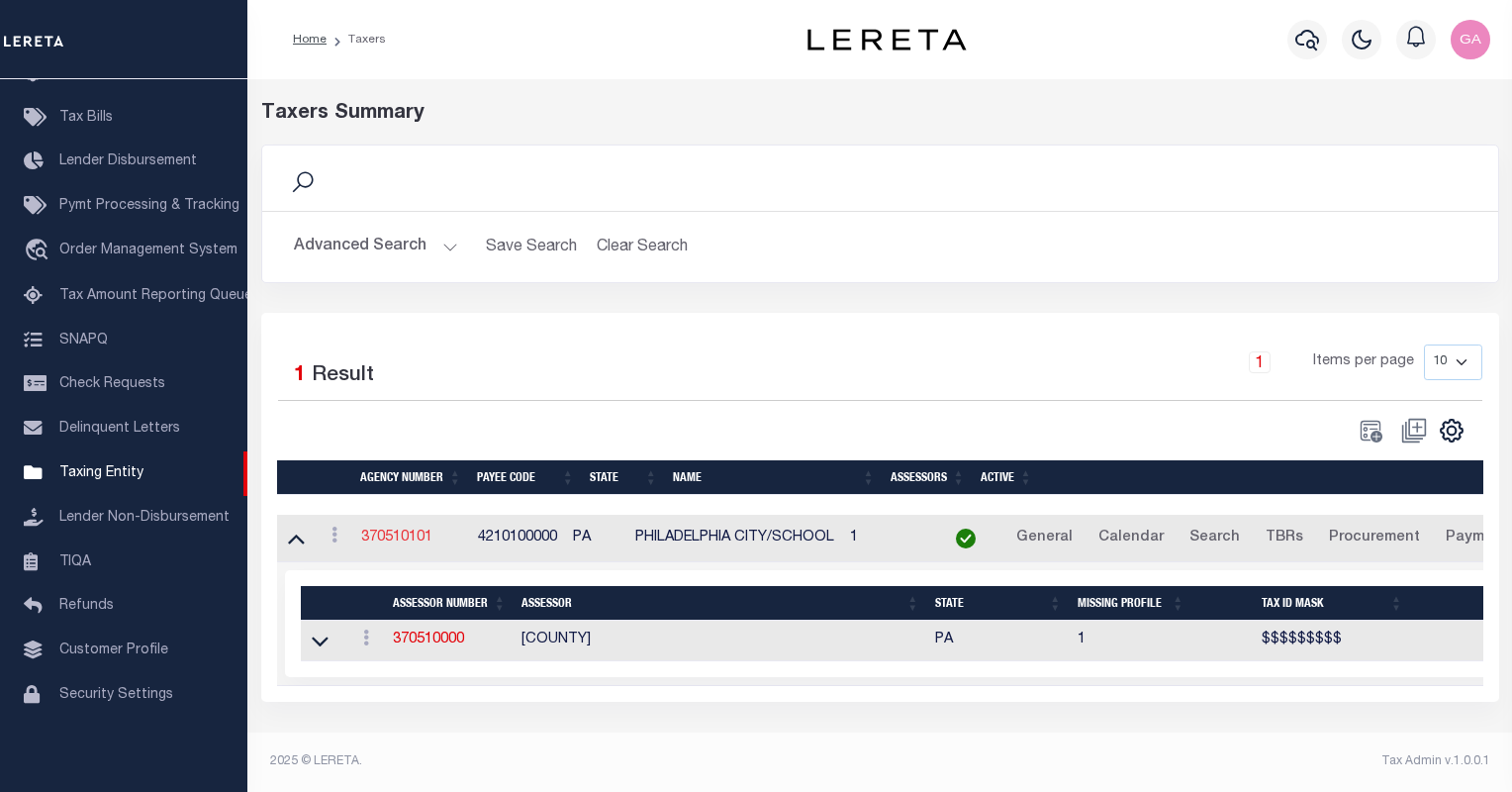 click on "370510101" at bounding box center [397, 538] 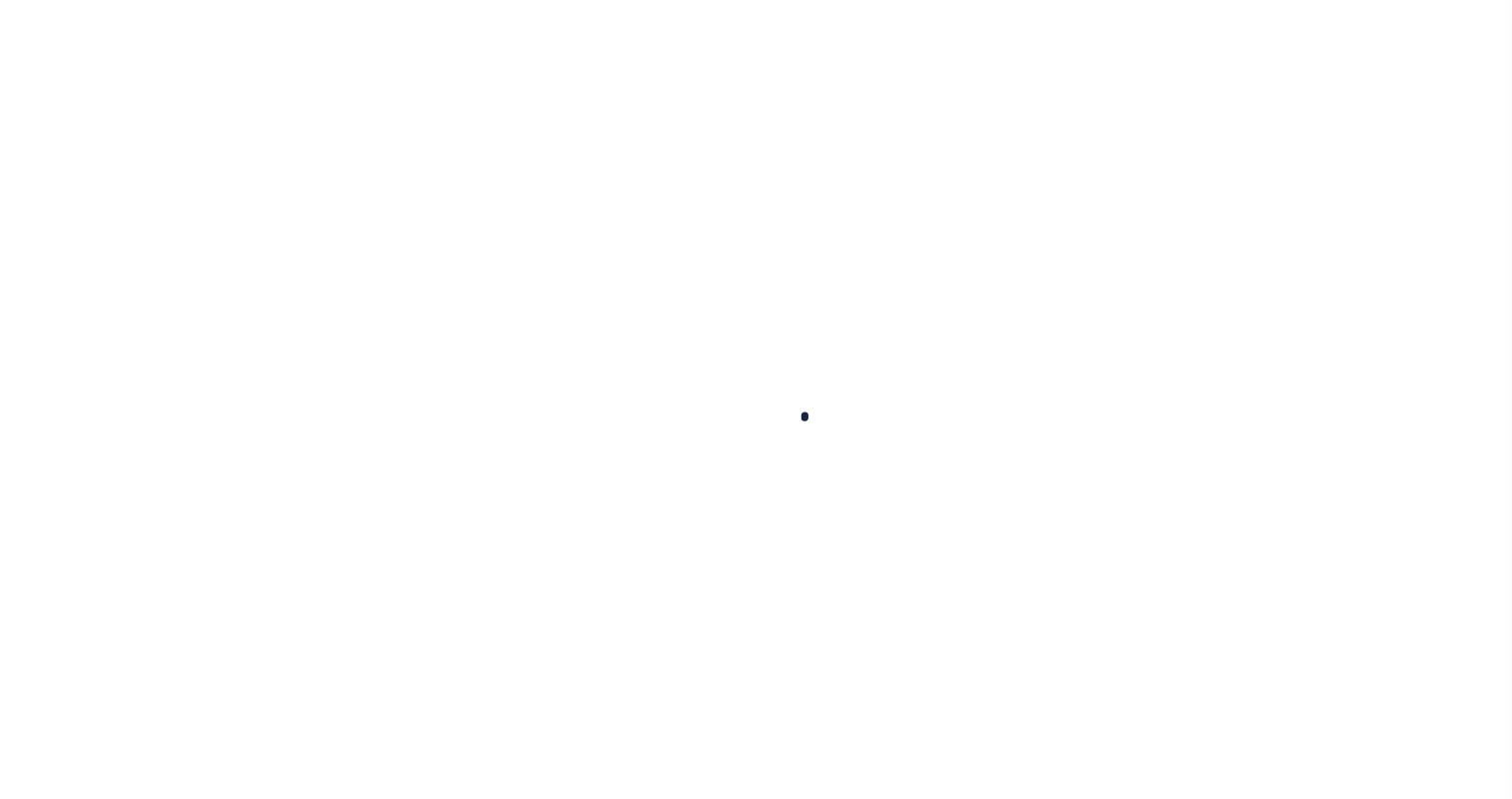 select 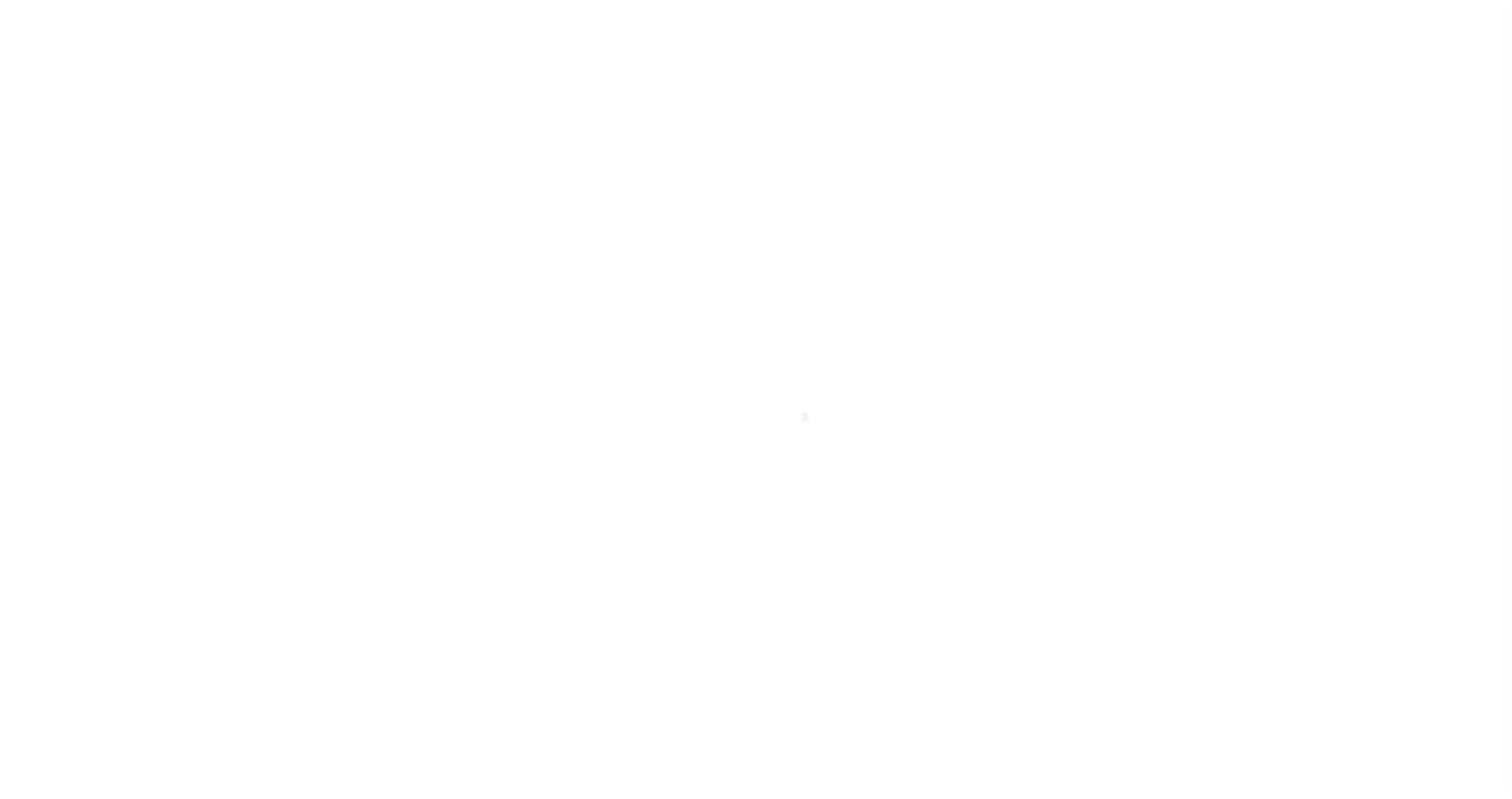 checkbox on "false" 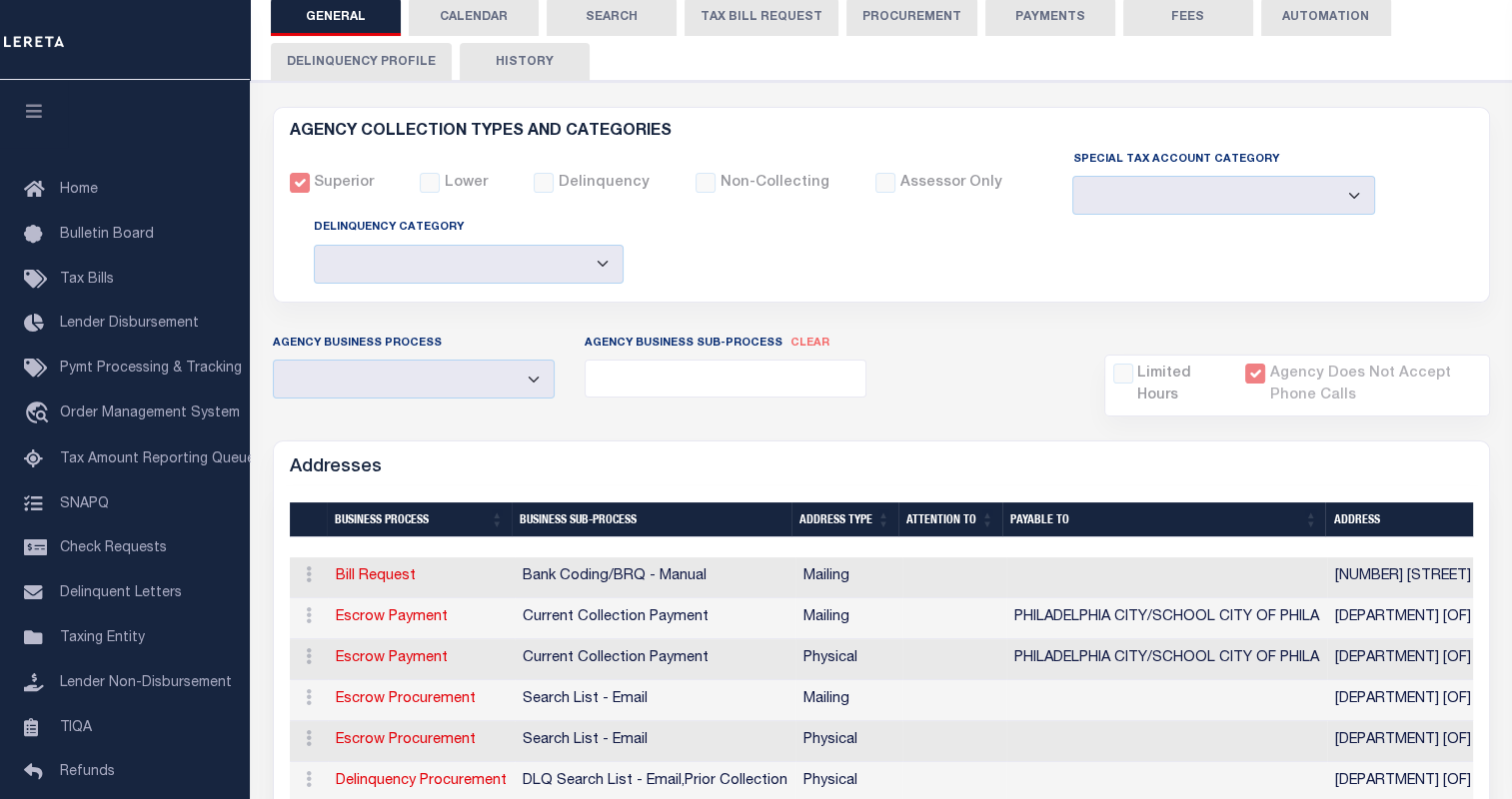 scroll, scrollTop: 178, scrollLeft: 0, axis: vertical 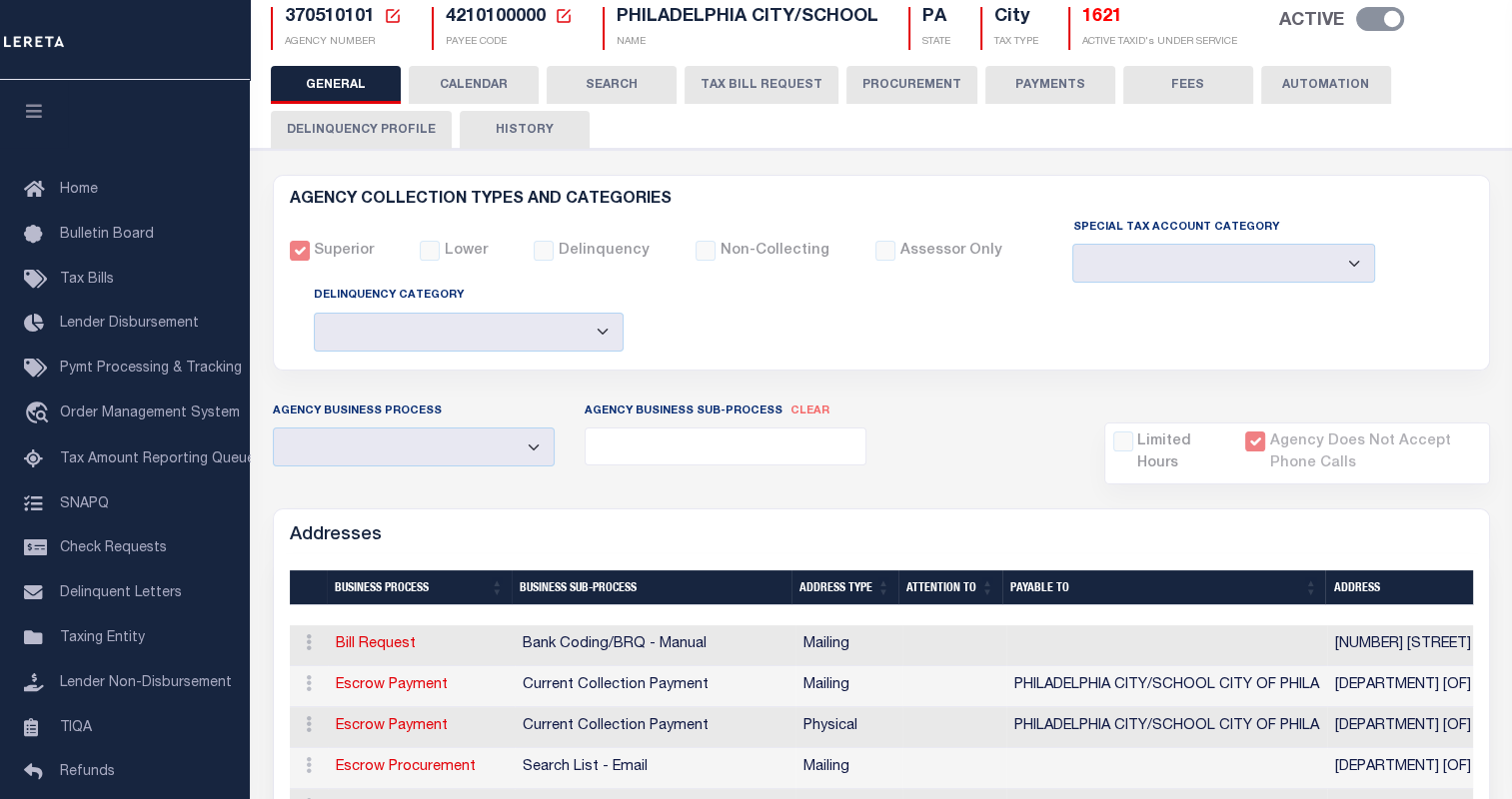 click on "CALENDAR" at bounding box center (474, 85) 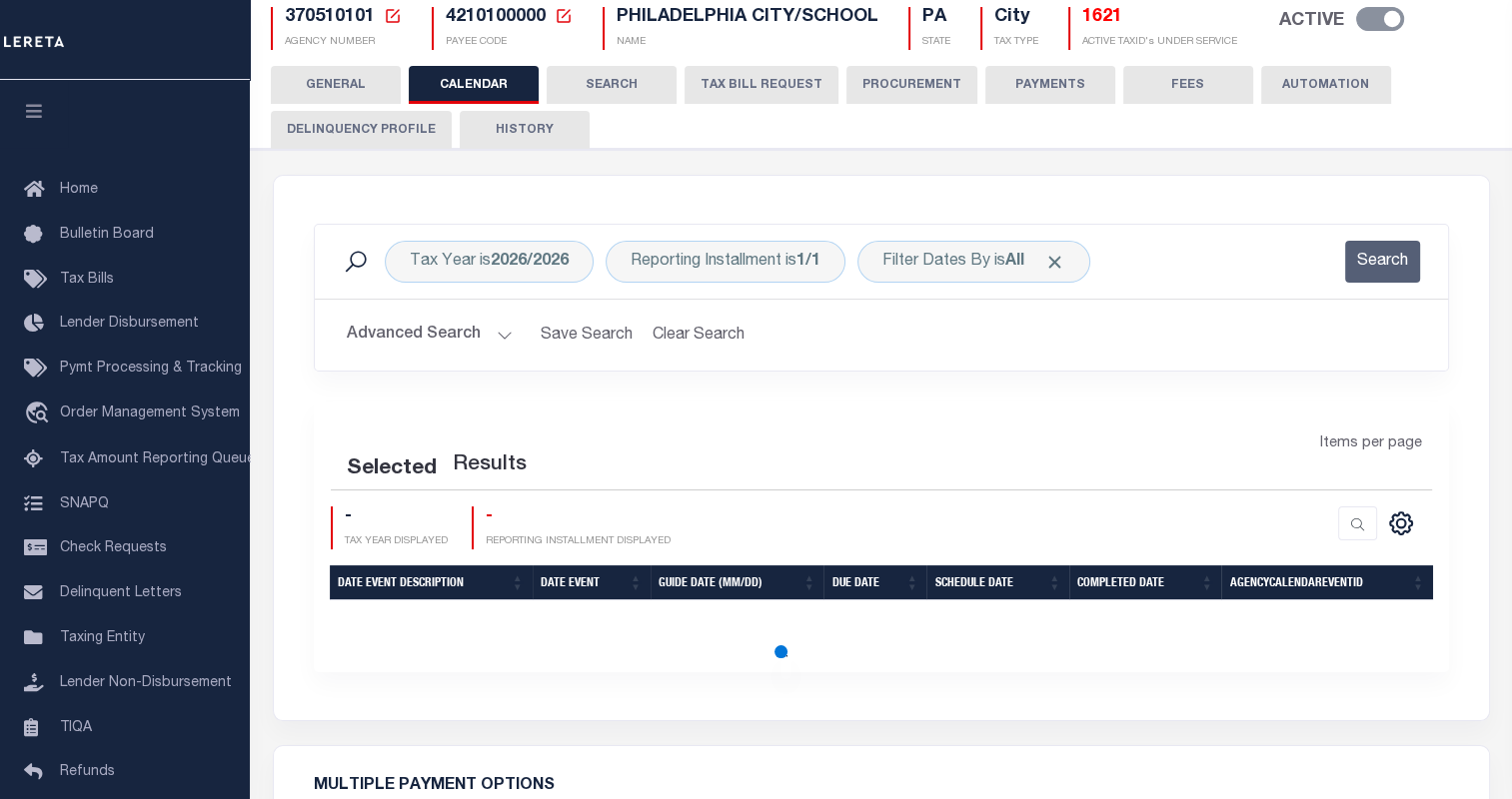 checkbox on "false" 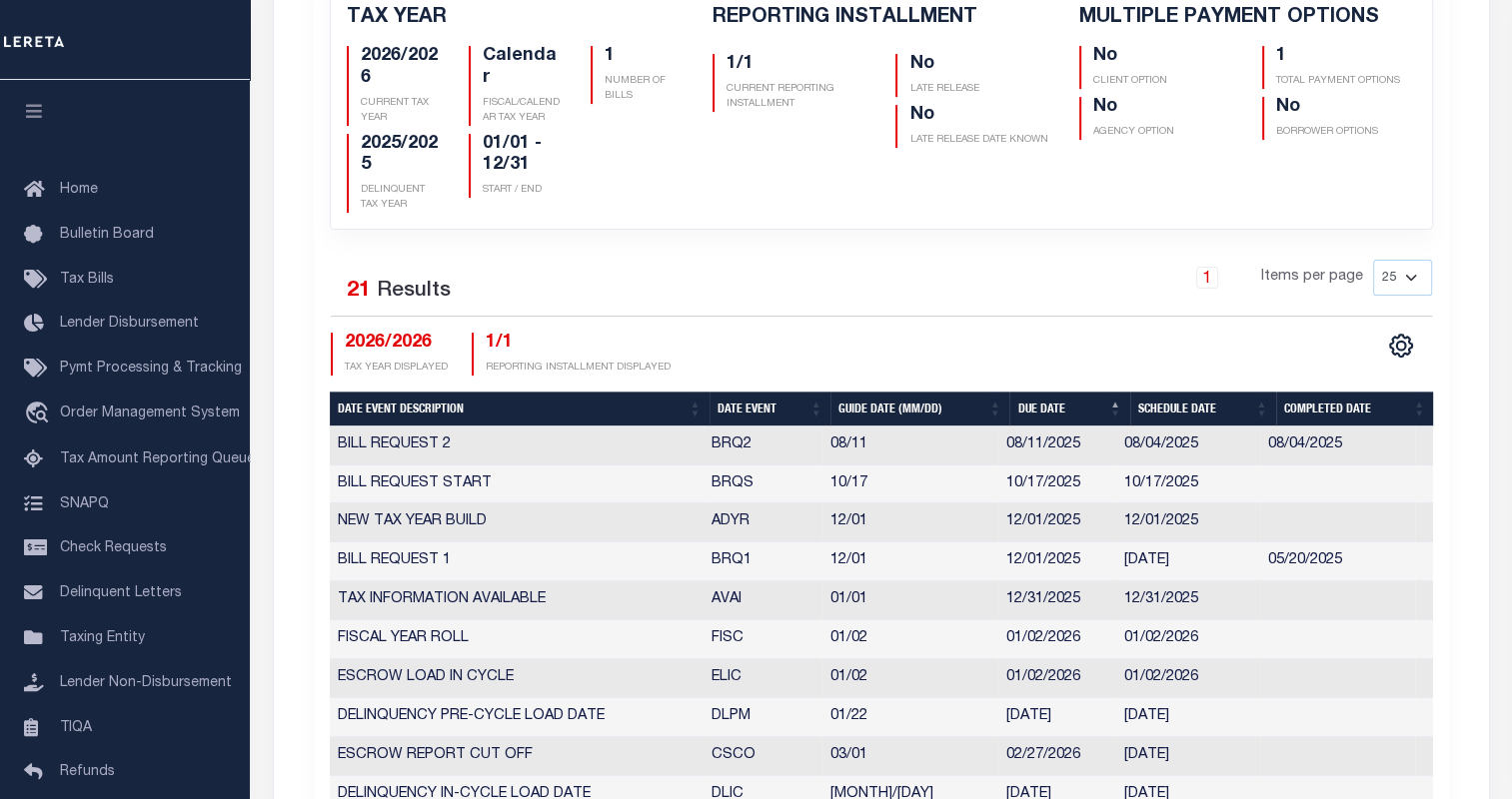 scroll, scrollTop: 622, scrollLeft: 0, axis: vertical 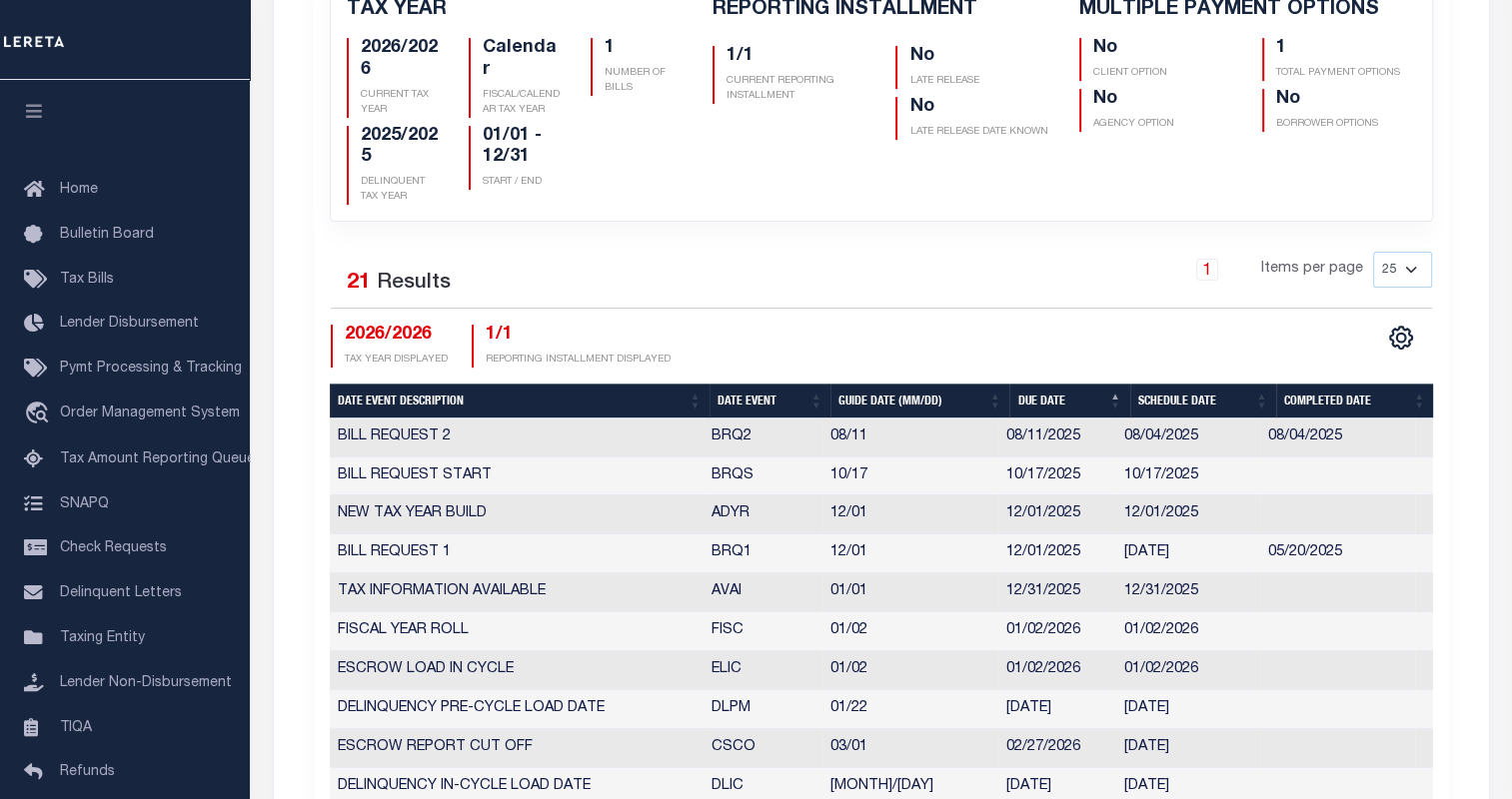 click on "[TEXT] [TEXT]
[NUMBER]/[NUMBER]
[TEXT] [TEXT]
[TEXT]
[TEXT] [TEXT]
[TEXT]
[TEXT] [TEXT] [TEXT]" at bounding box center [880, 101] 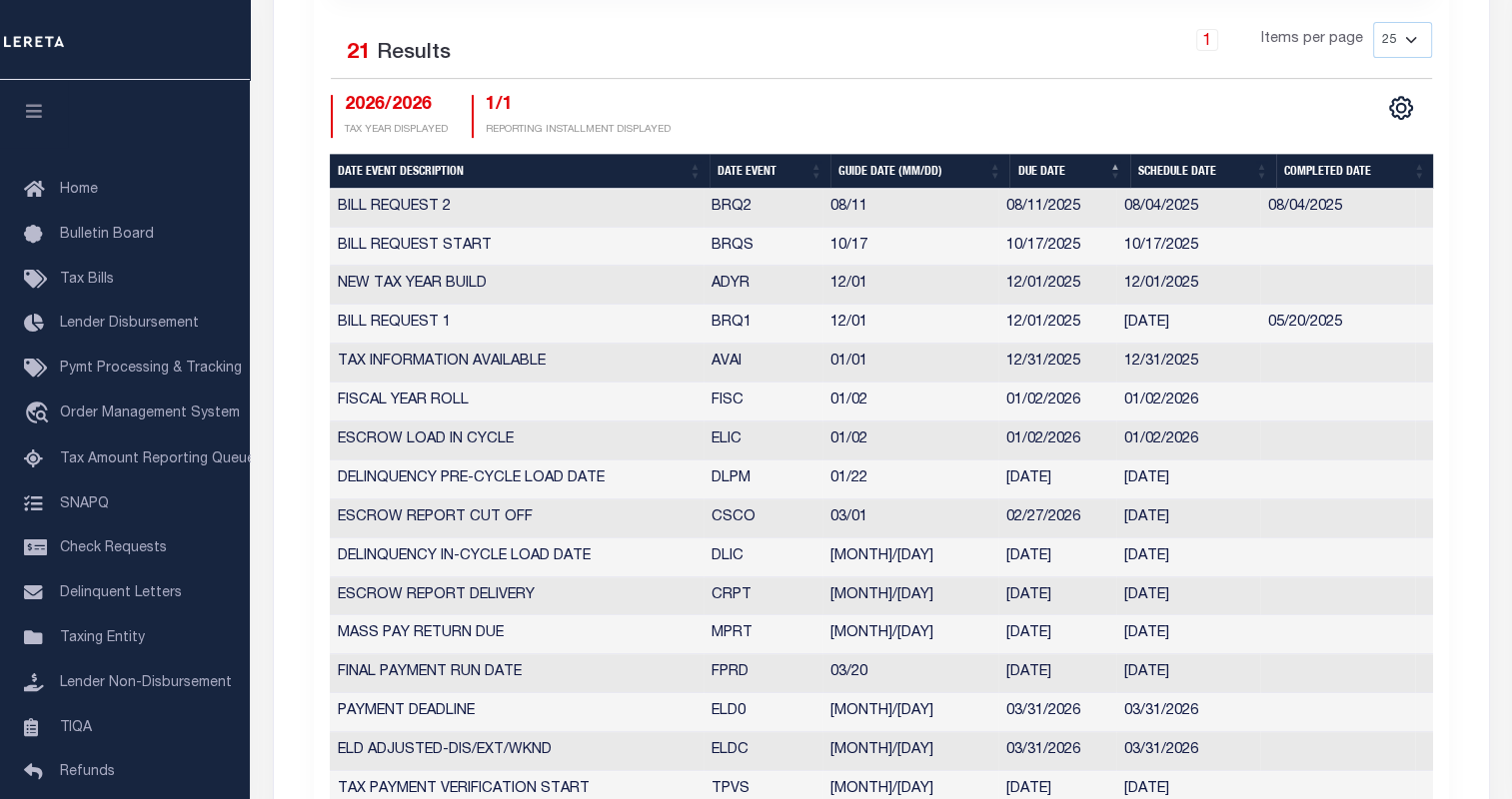 scroll, scrollTop: 858, scrollLeft: 0, axis: vertical 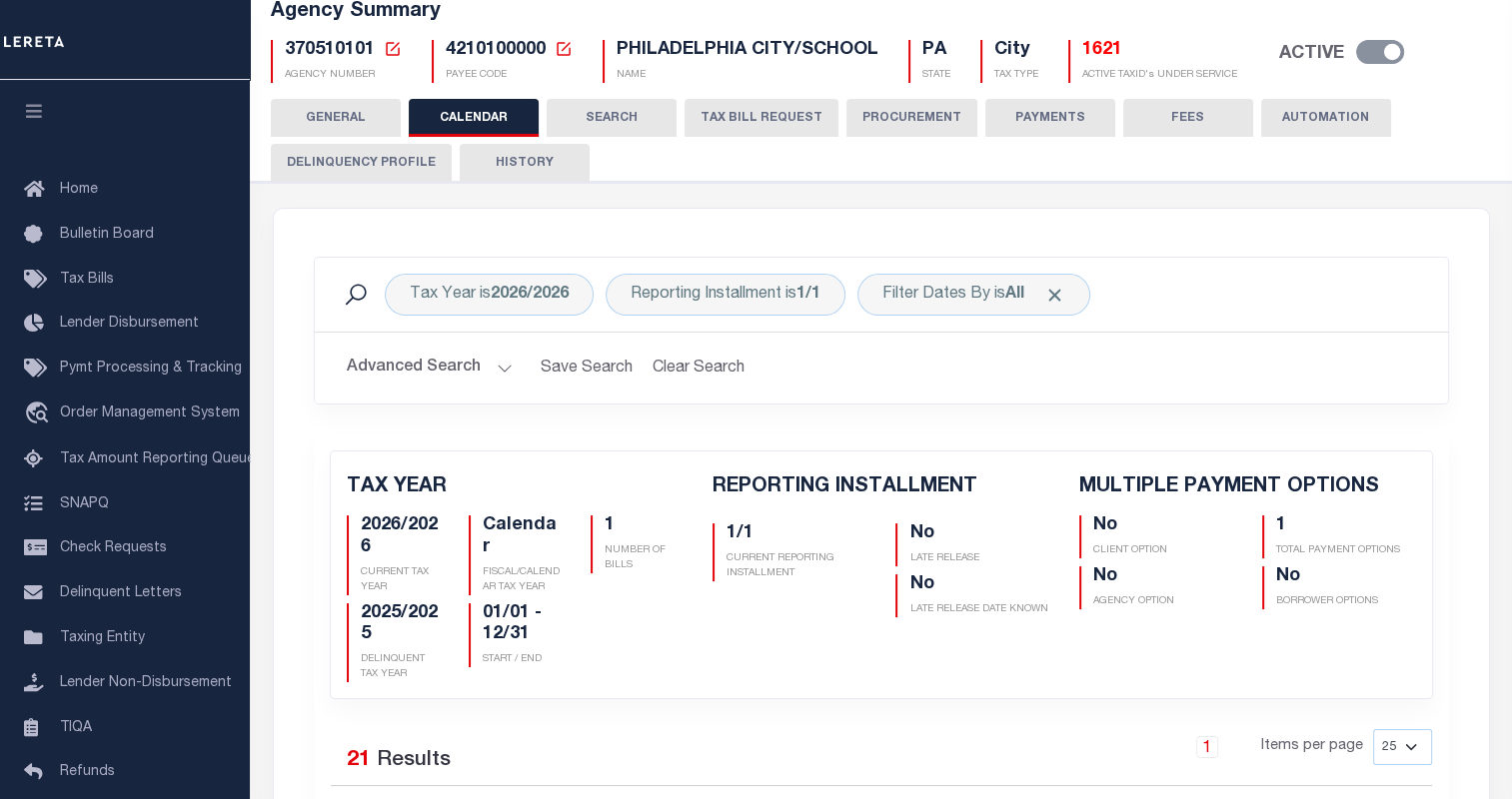 click on "SEARCH" at bounding box center (612, 118) 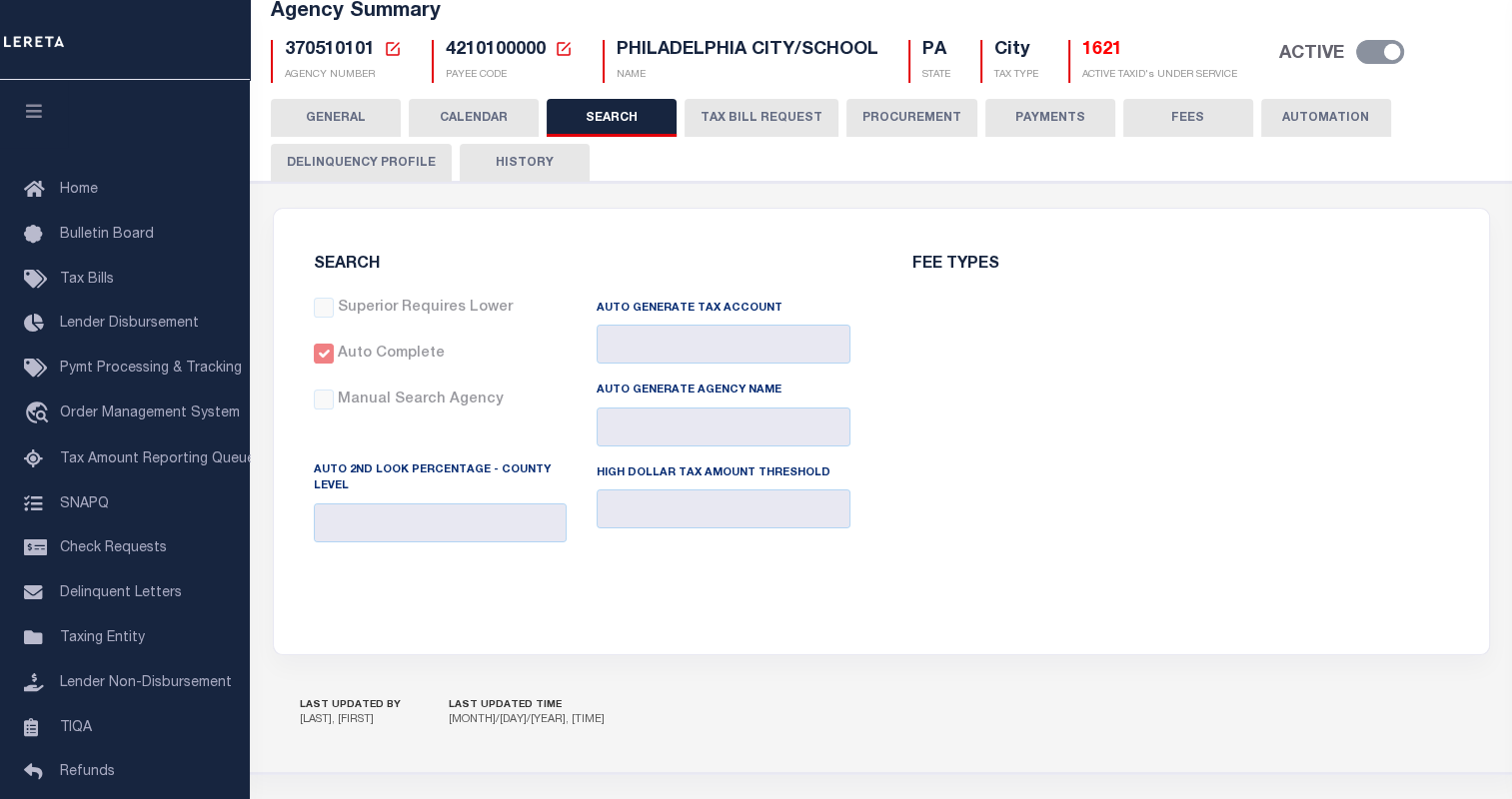 checkbox on "false" 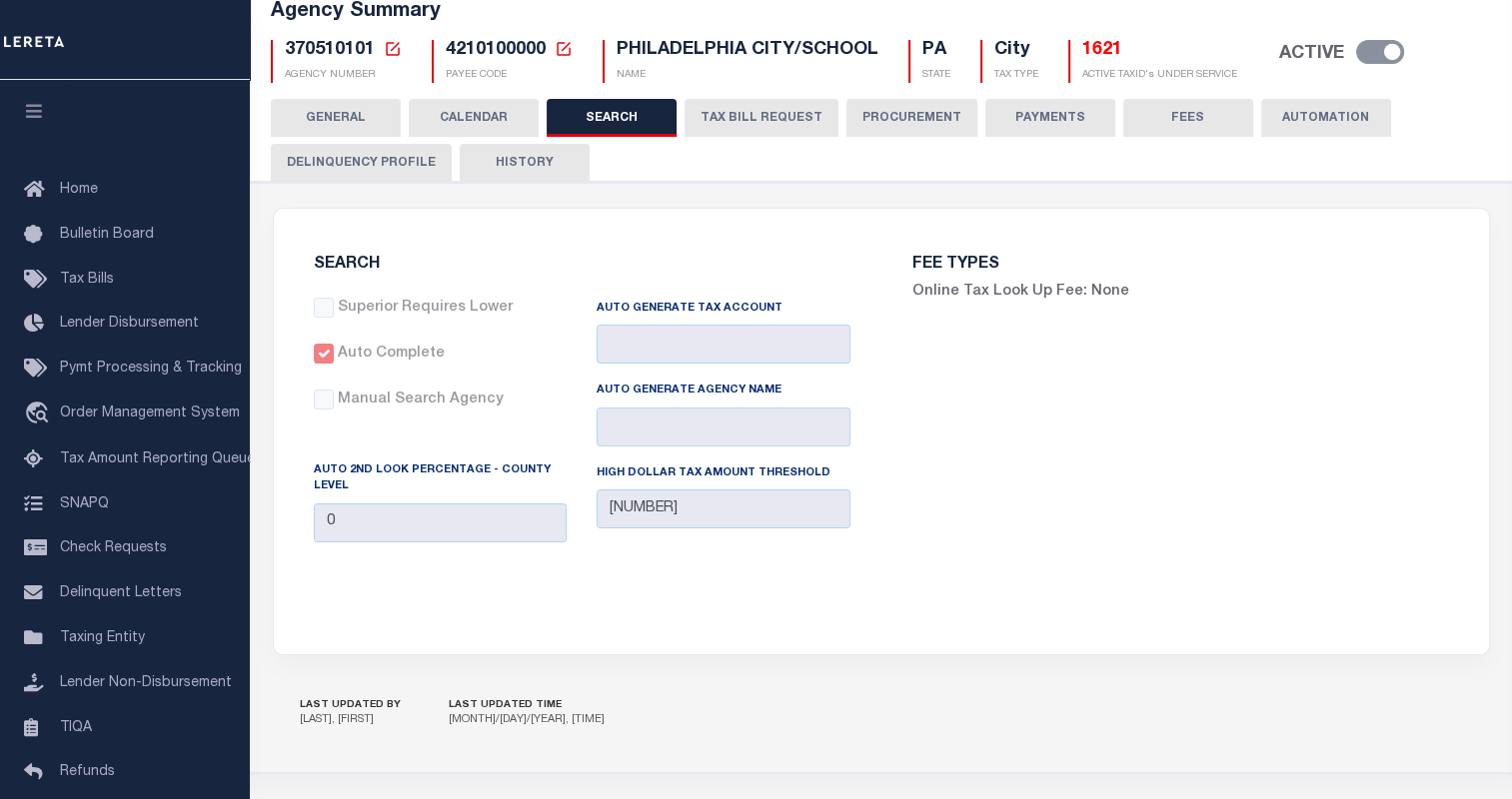 click on "TAX BILL REQUEST" at bounding box center (761, 118) 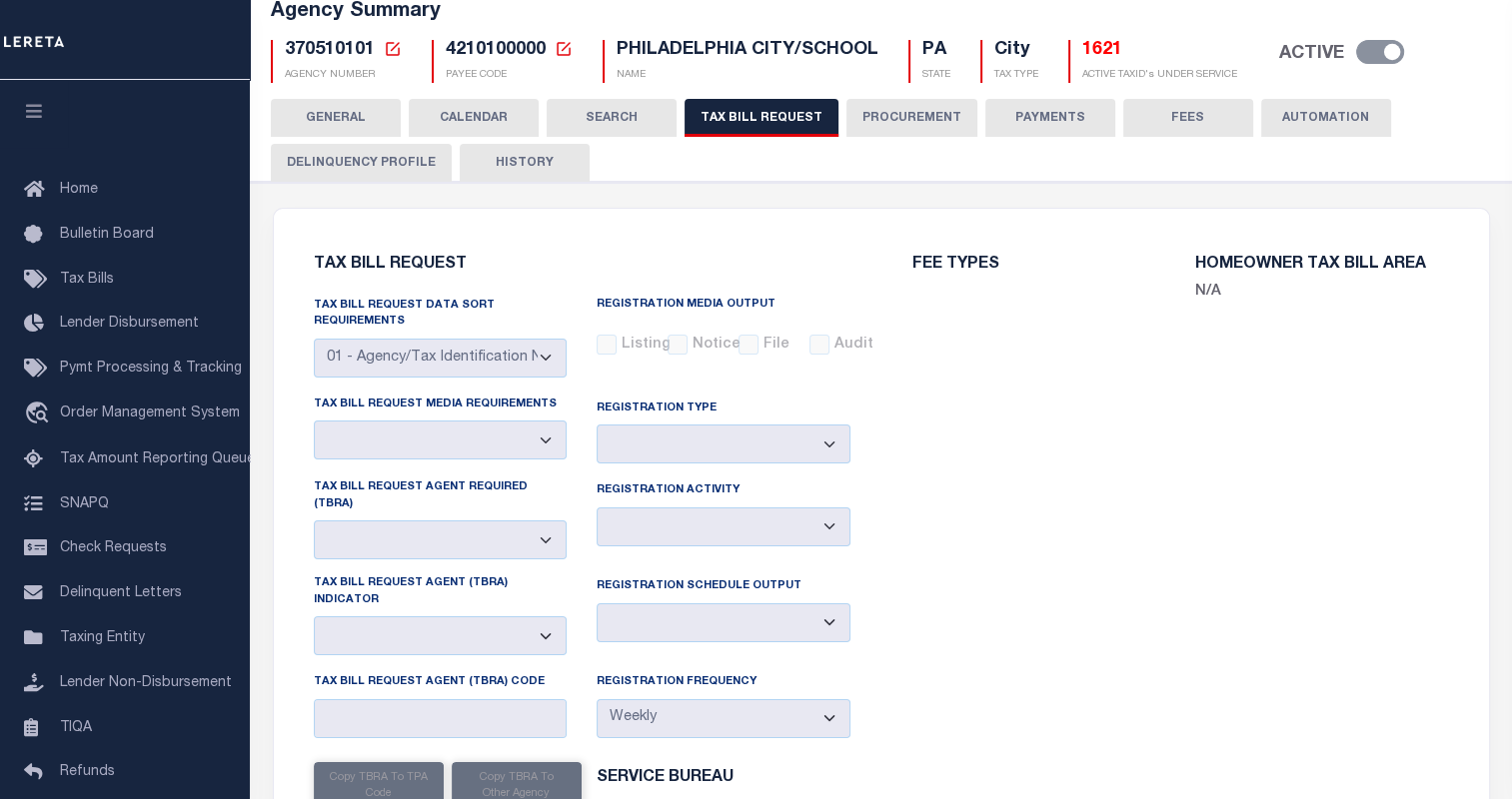 select on "27" 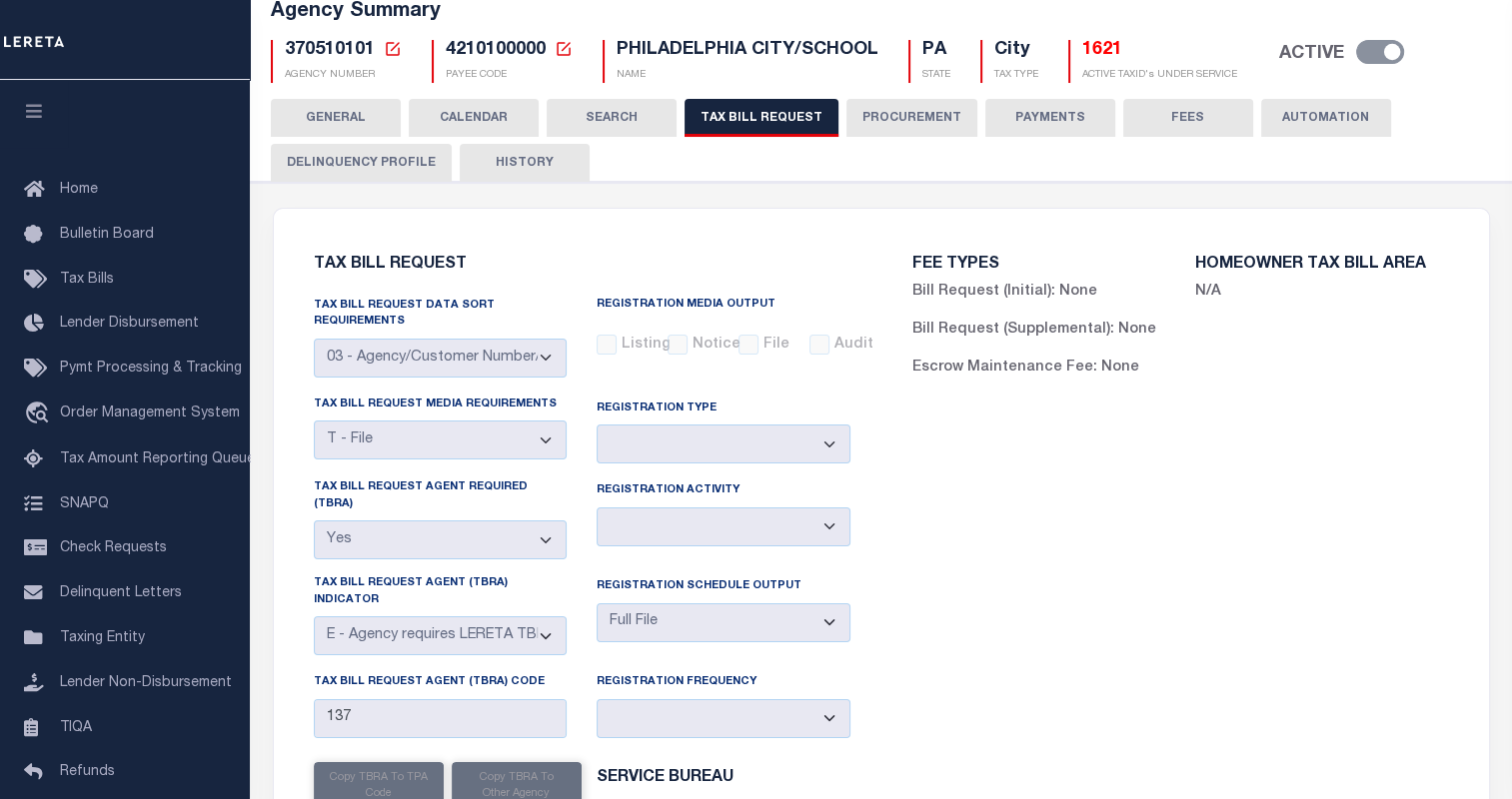 click on "HISTORY" at bounding box center (525, 163) 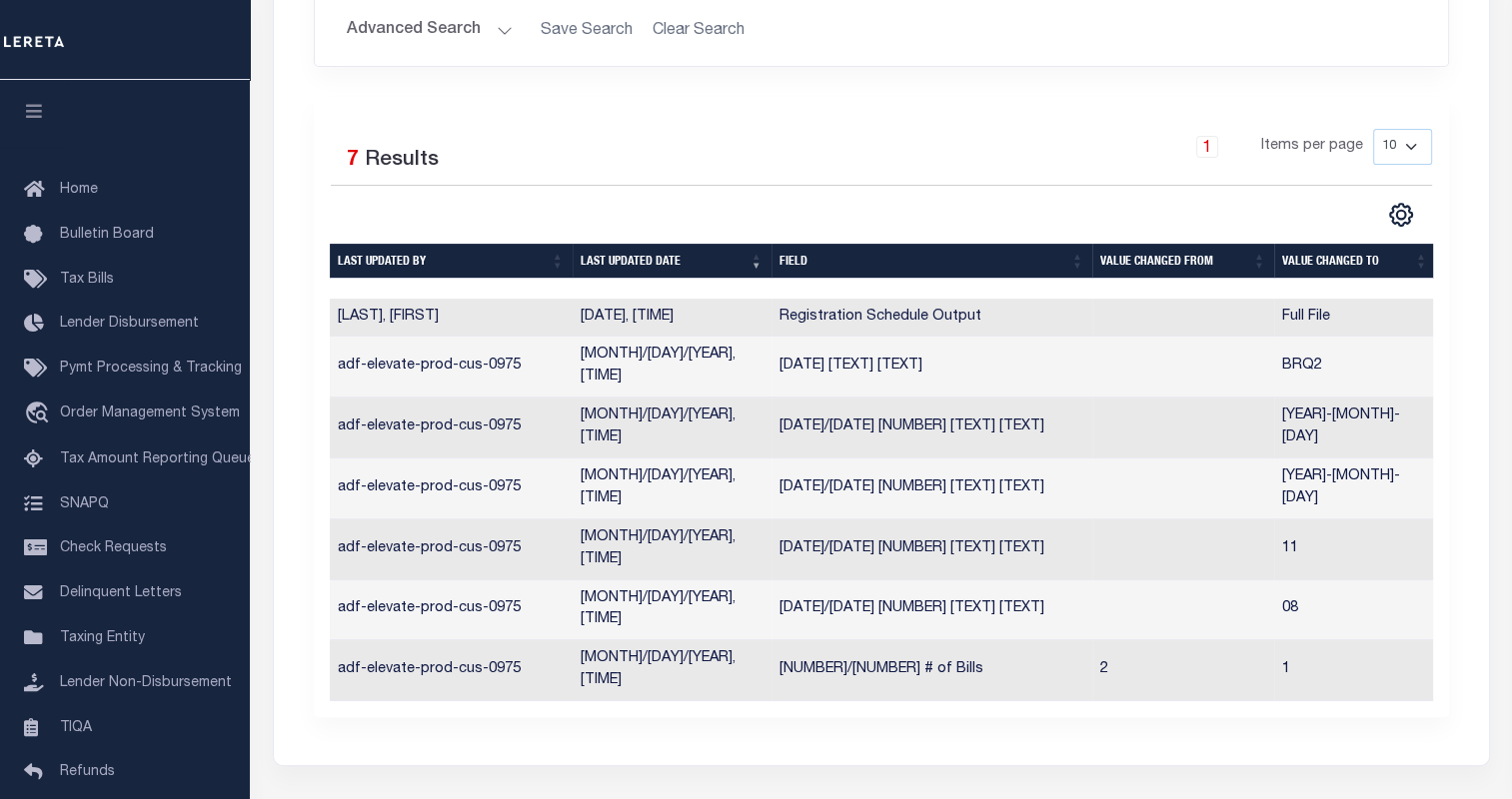 scroll, scrollTop: 475, scrollLeft: 0, axis: vertical 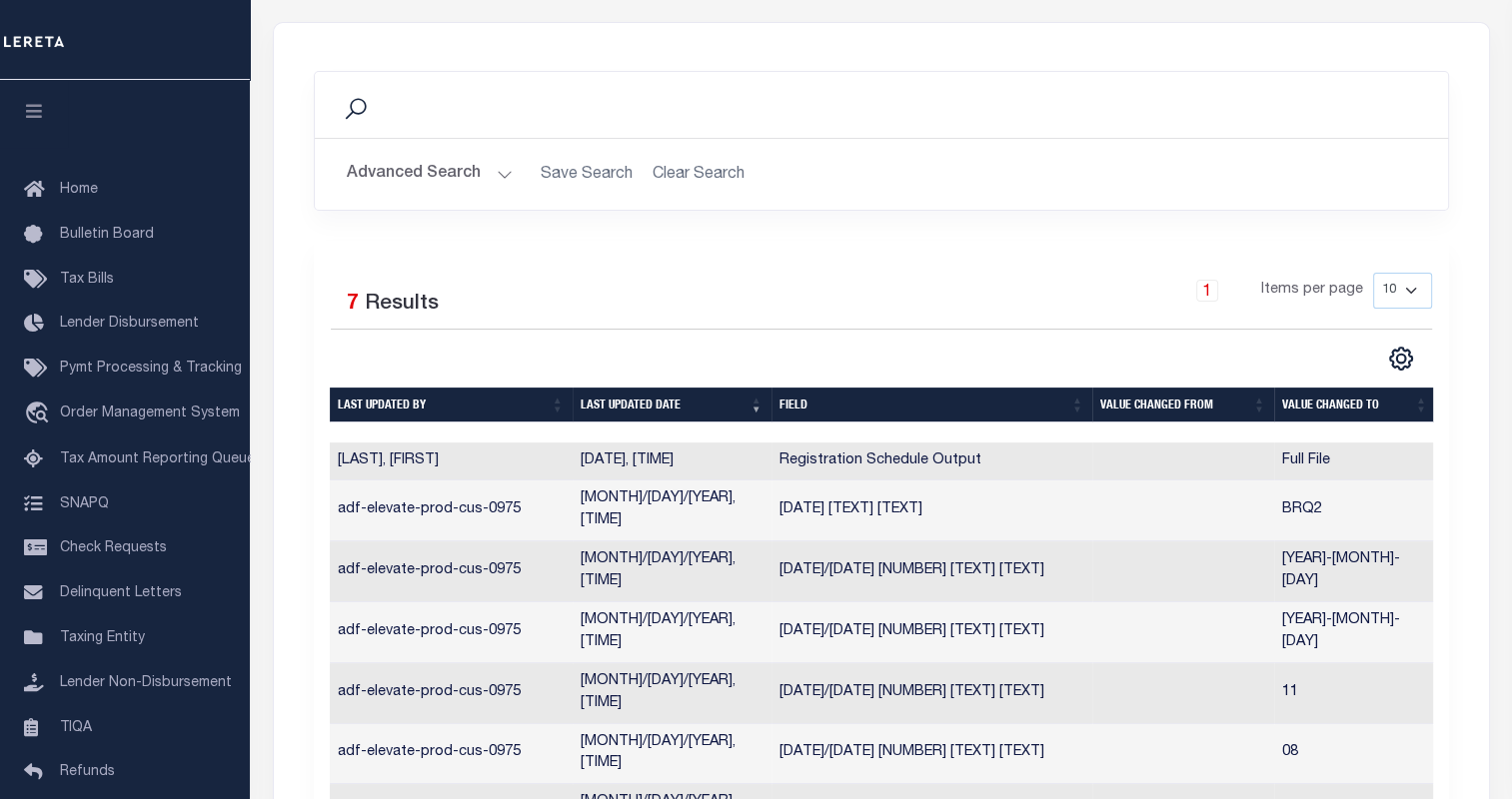 type 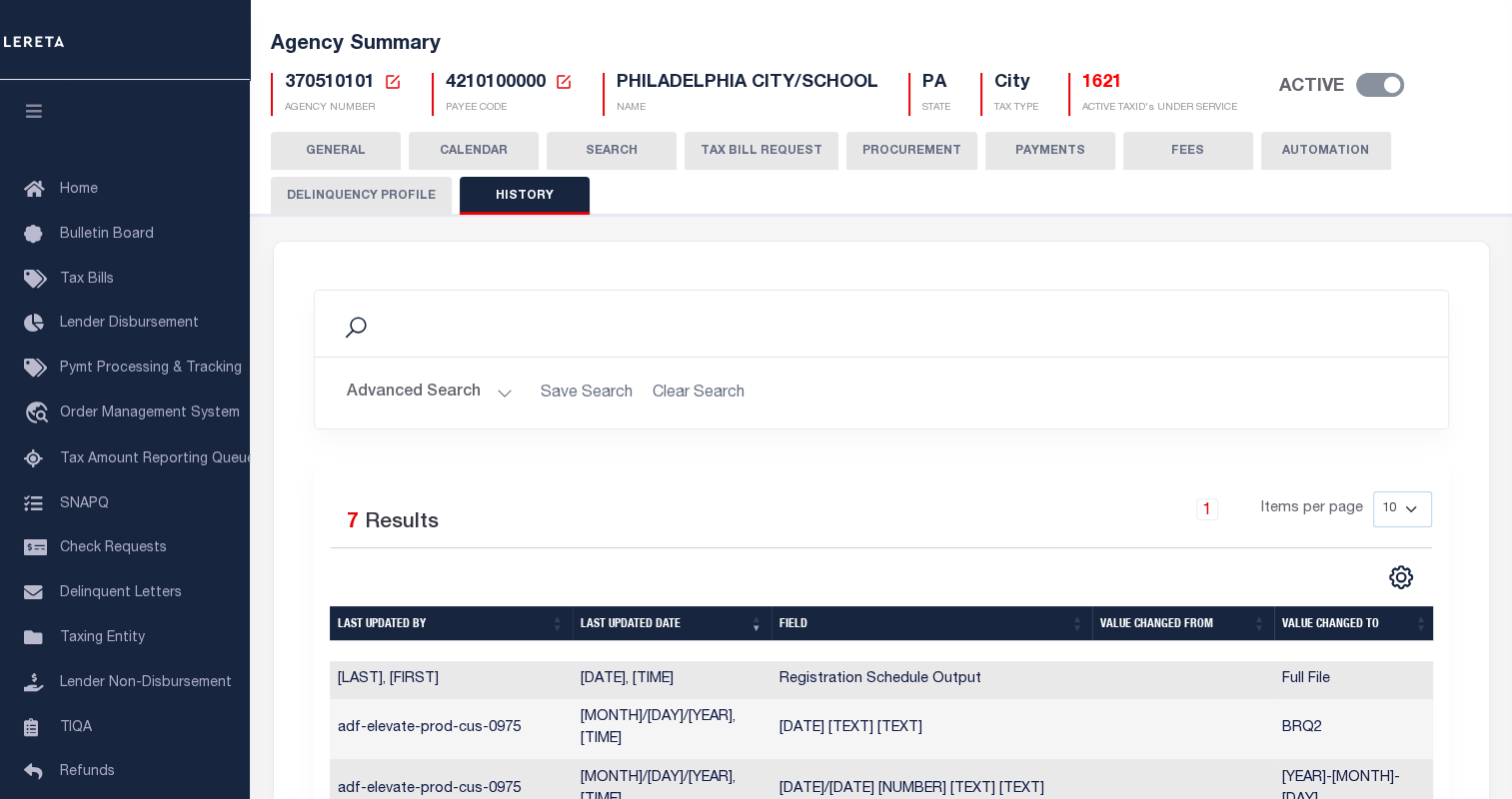scroll, scrollTop: 52, scrollLeft: 0, axis: vertical 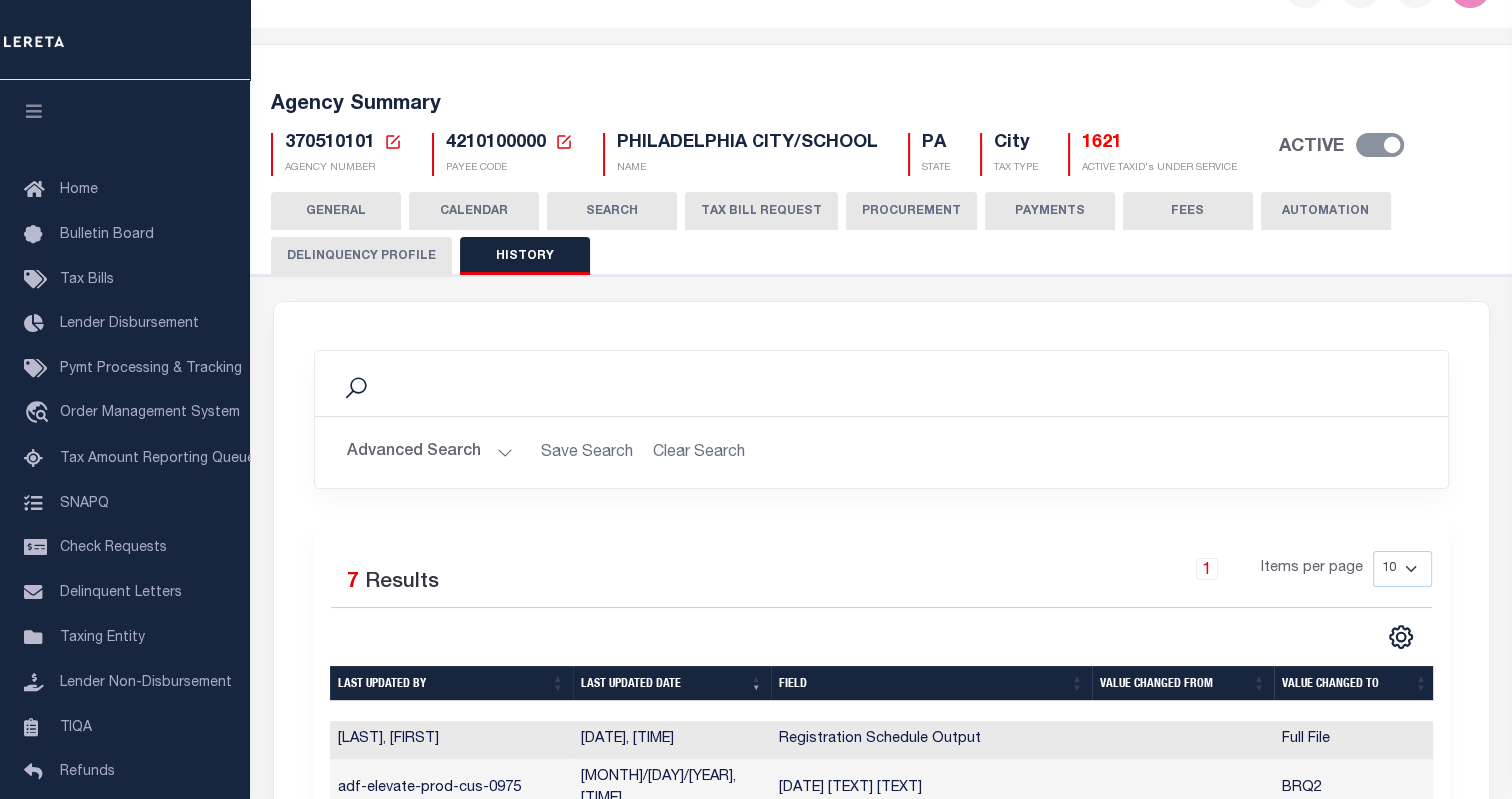 click on "CALENDAR" at bounding box center (474, 211) 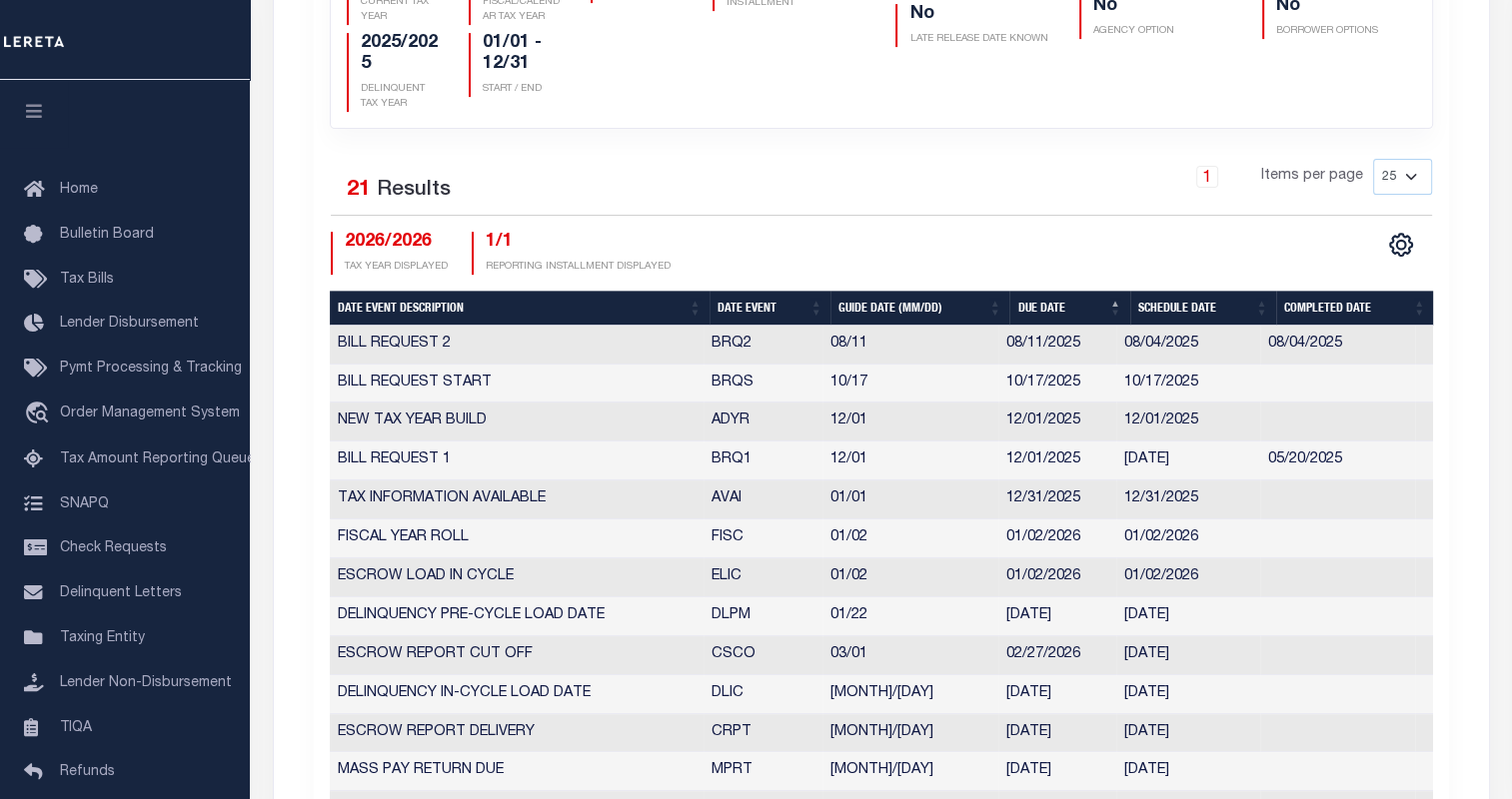 scroll, scrollTop: 707, scrollLeft: 0, axis: vertical 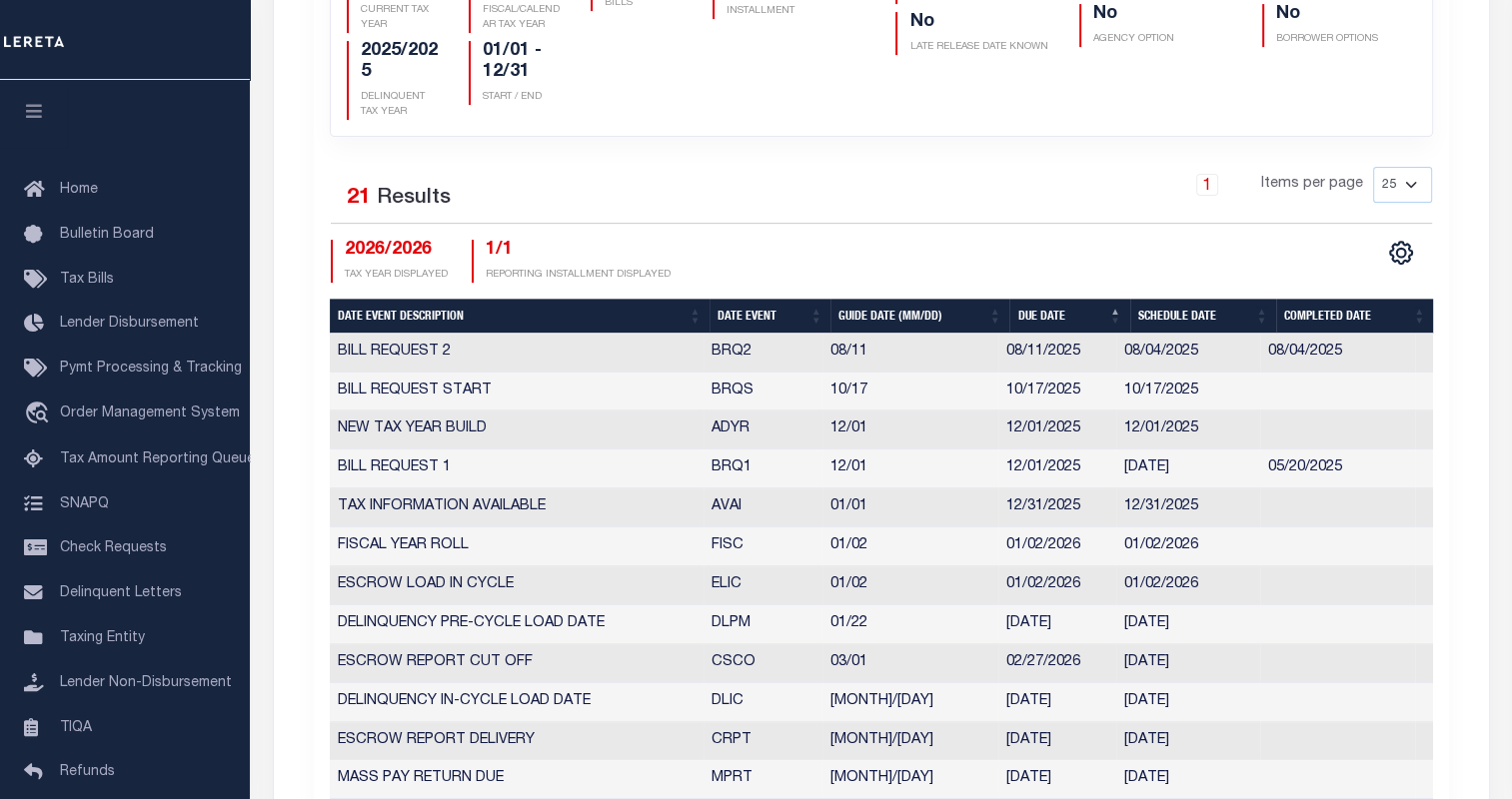 type 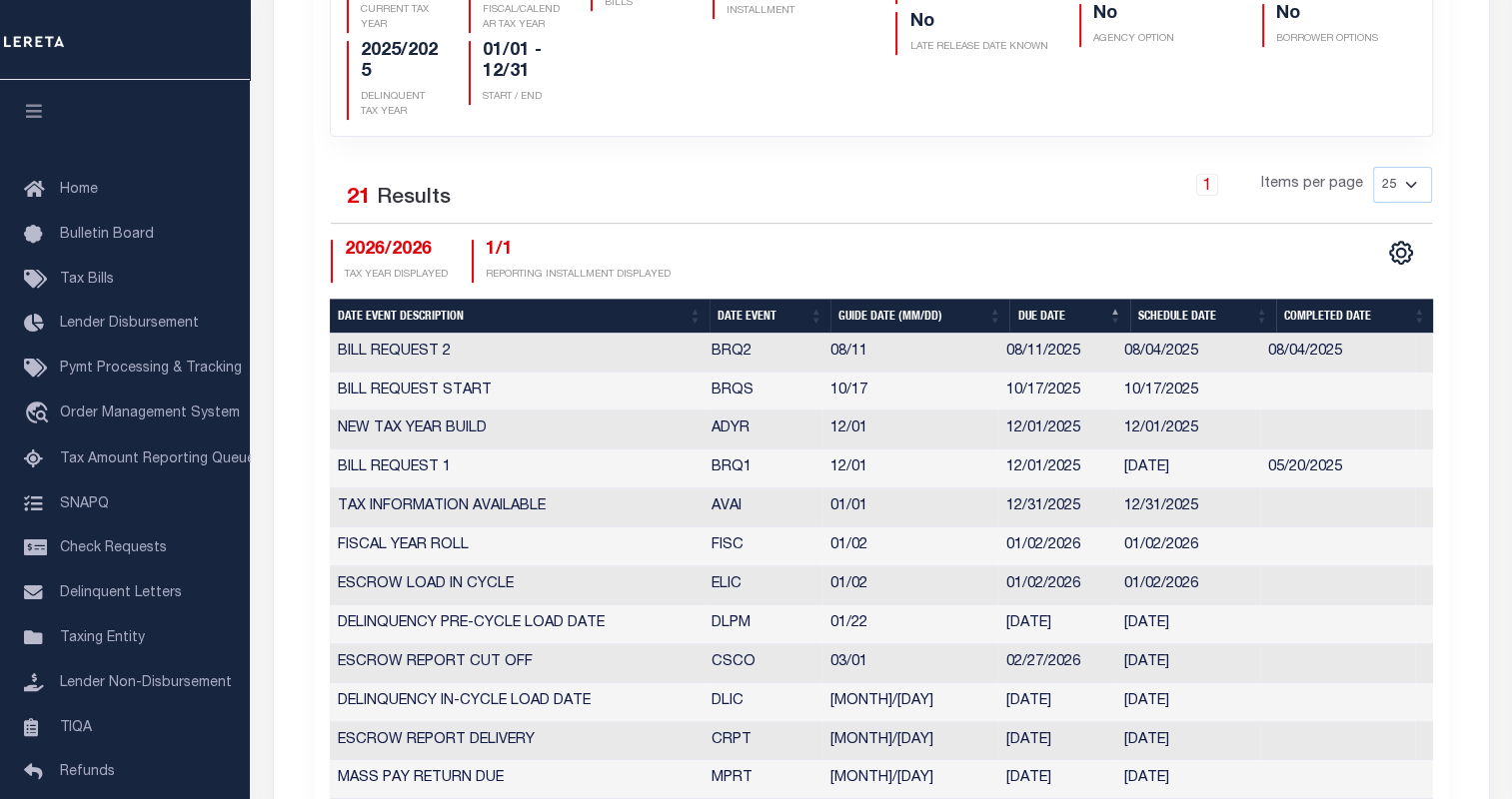 click on "08/11" at bounding box center (910, 353) 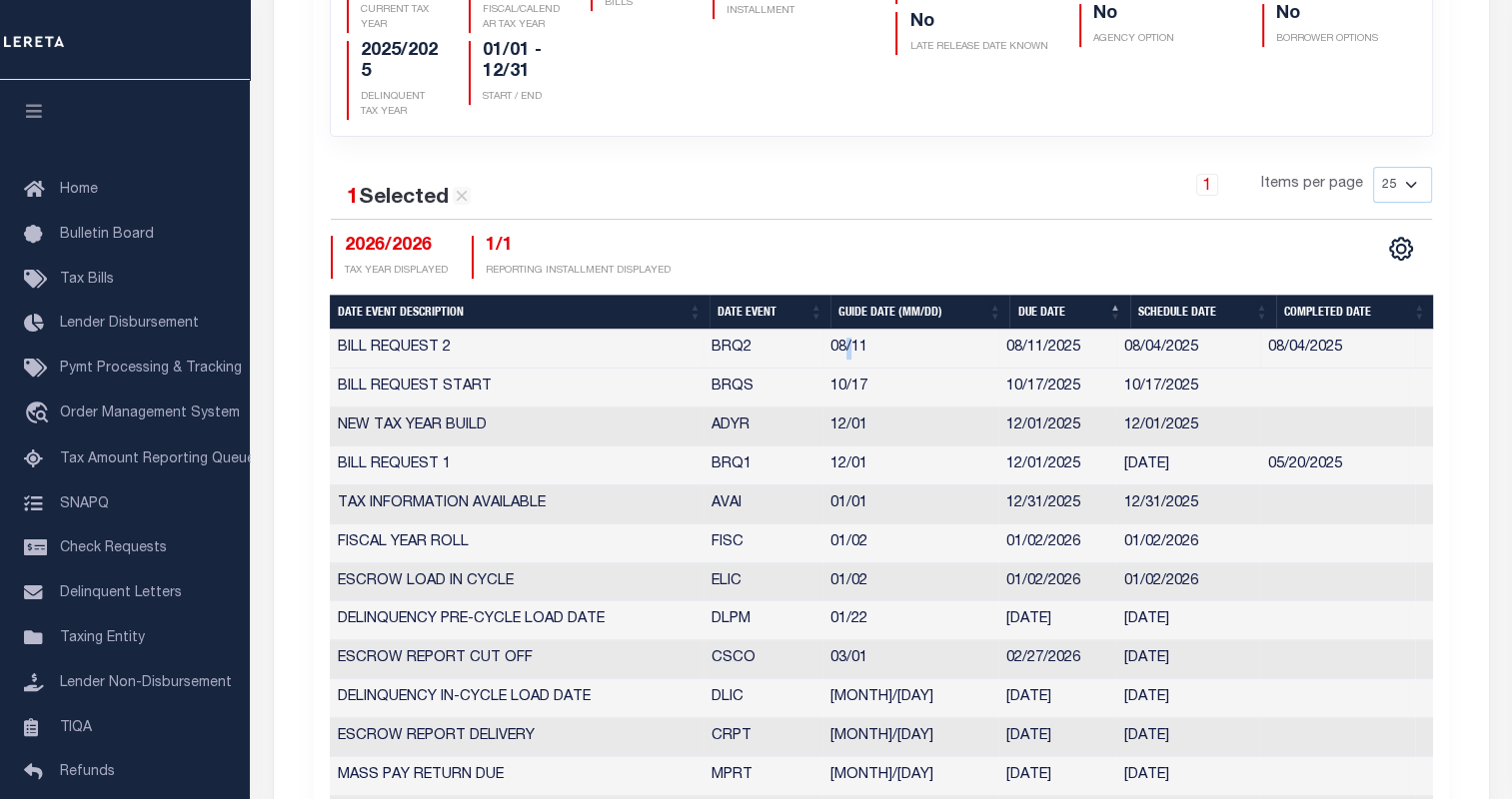 click on "08/11" at bounding box center (910, 349) 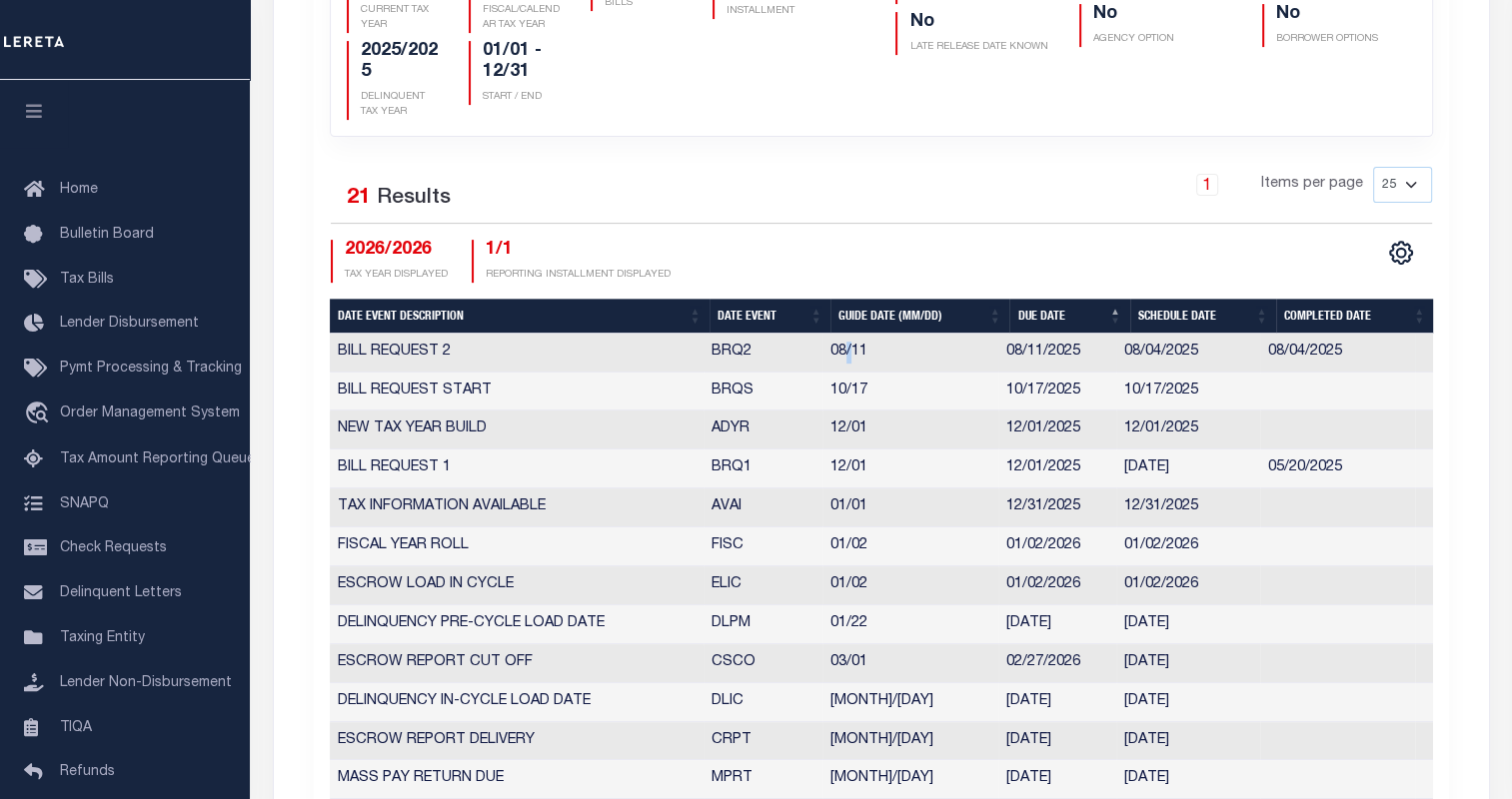 click on "08/11" at bounding box center [910, 353] 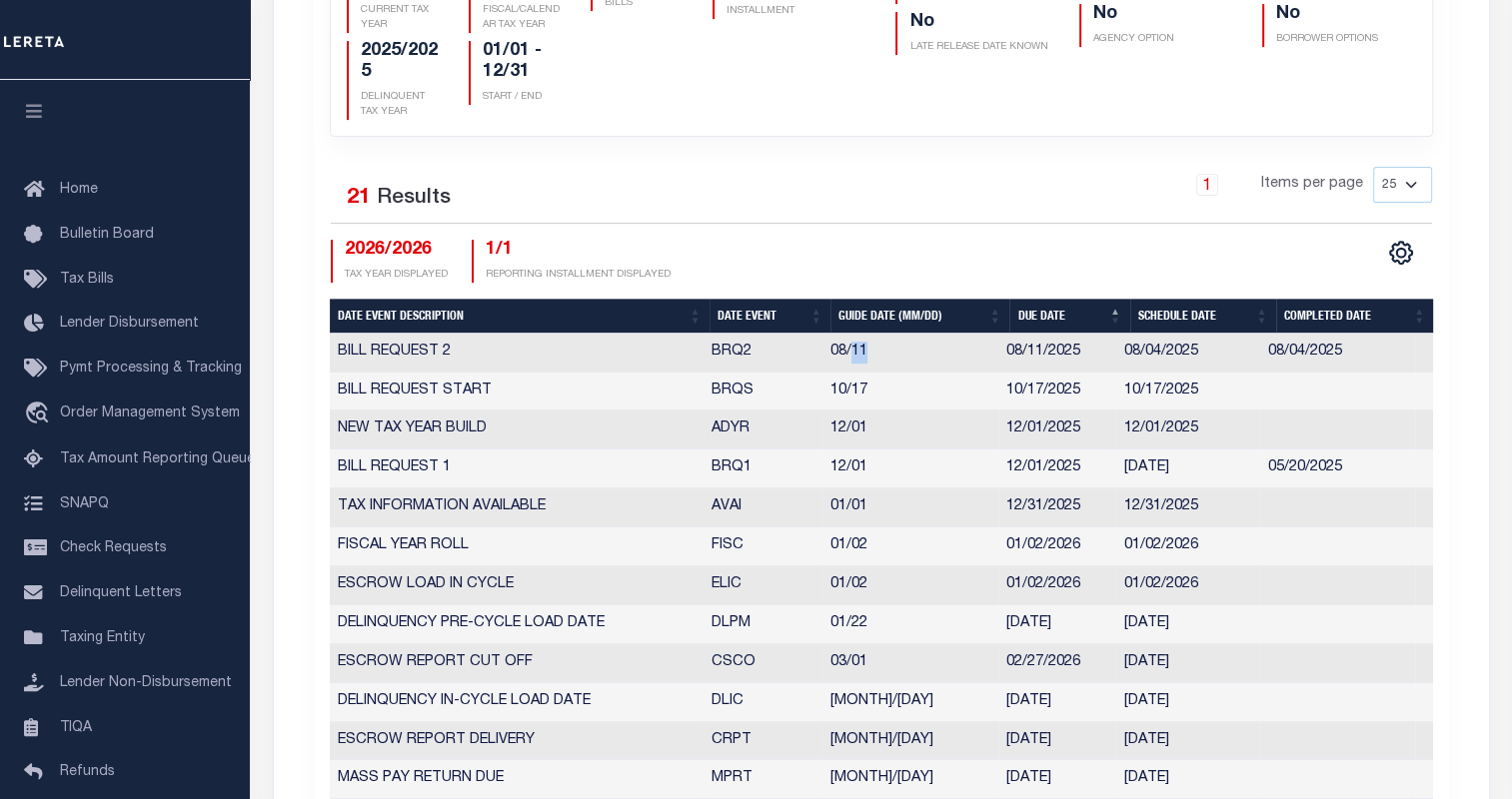 click on "08/11" at bounding box center (910, 353) 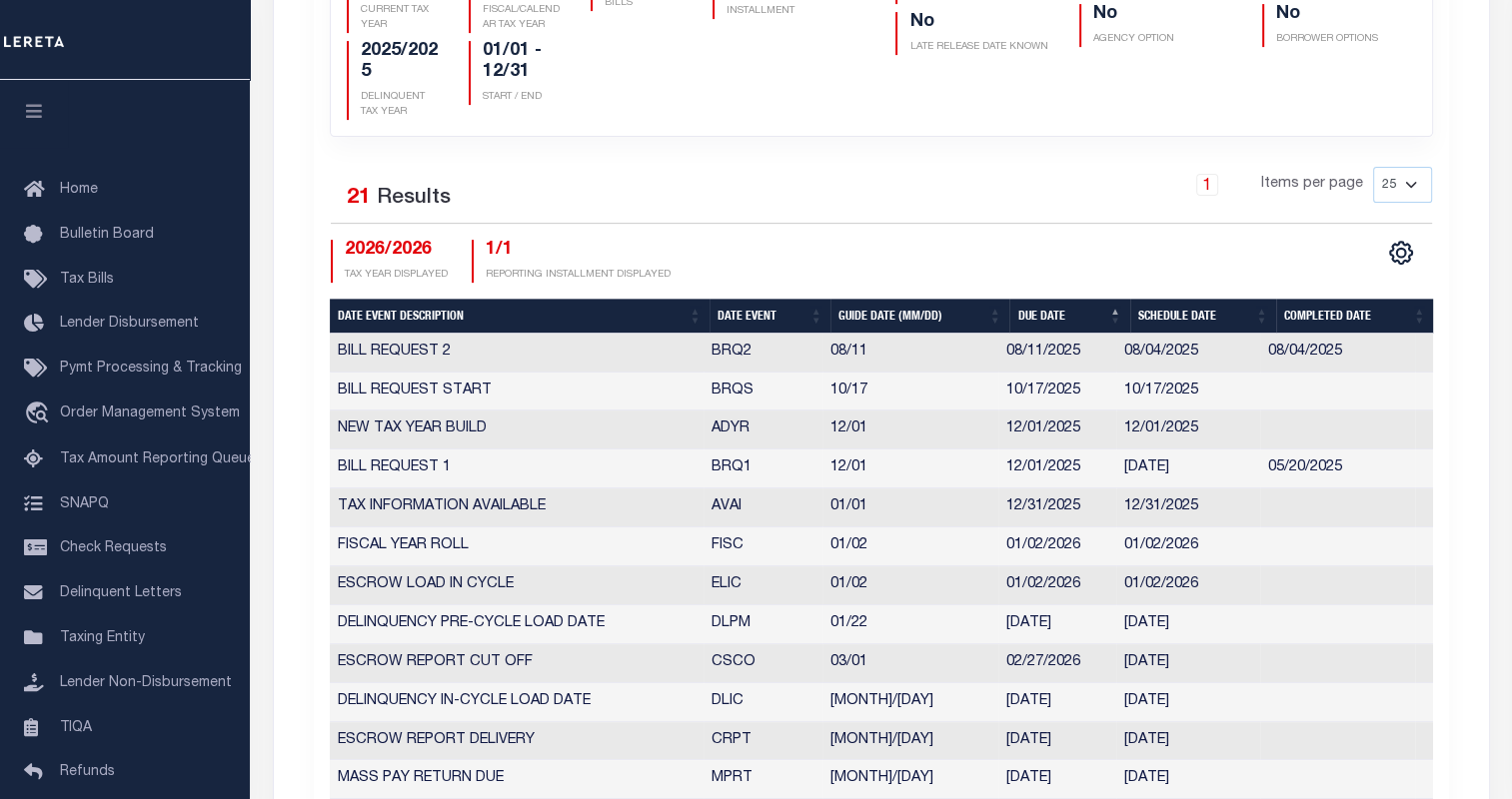 click on "08/11/2025" at bounding box center (1057, 353) 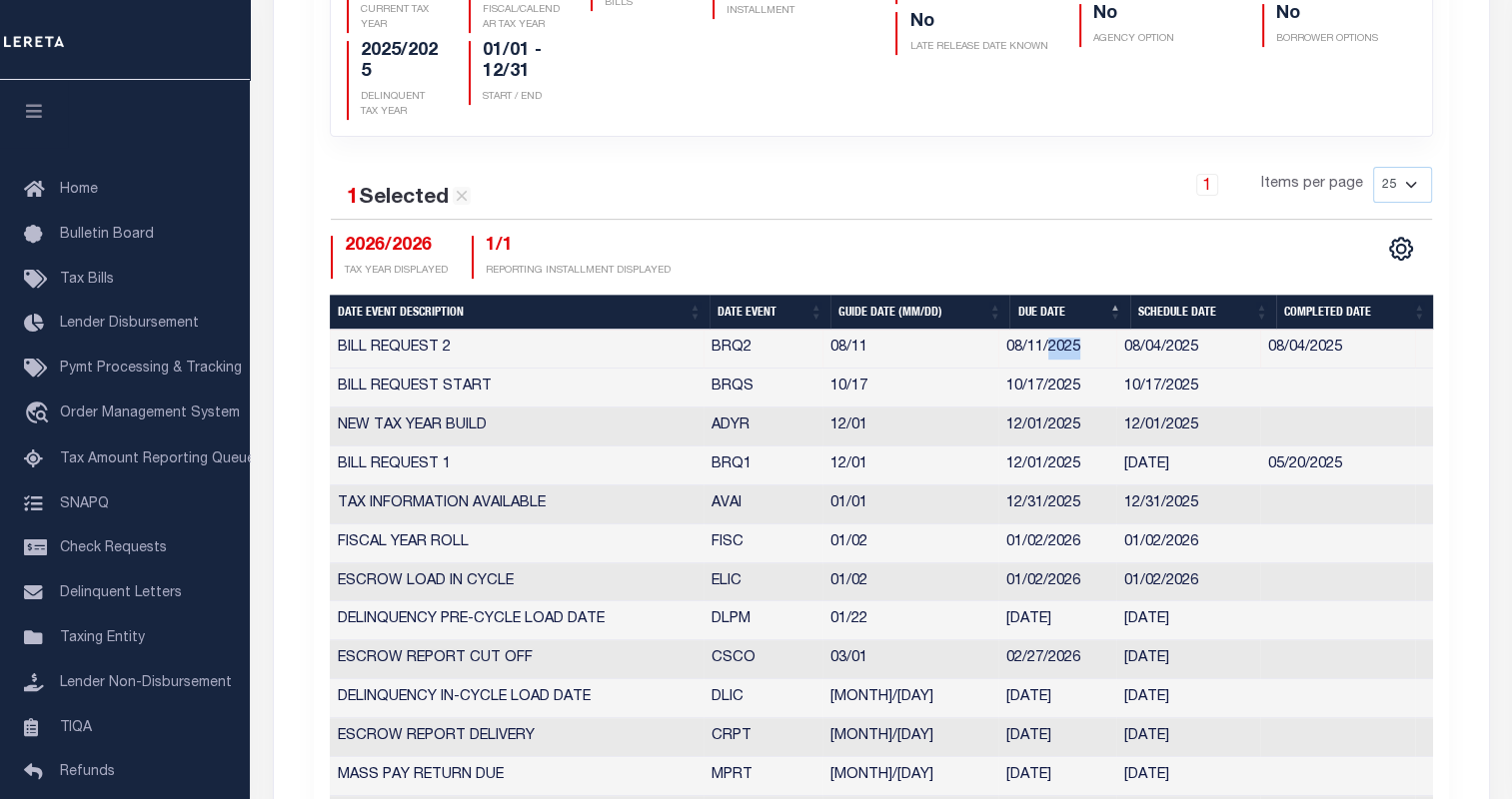 click on "08/11/2025" at bounding box center (1057, 349) 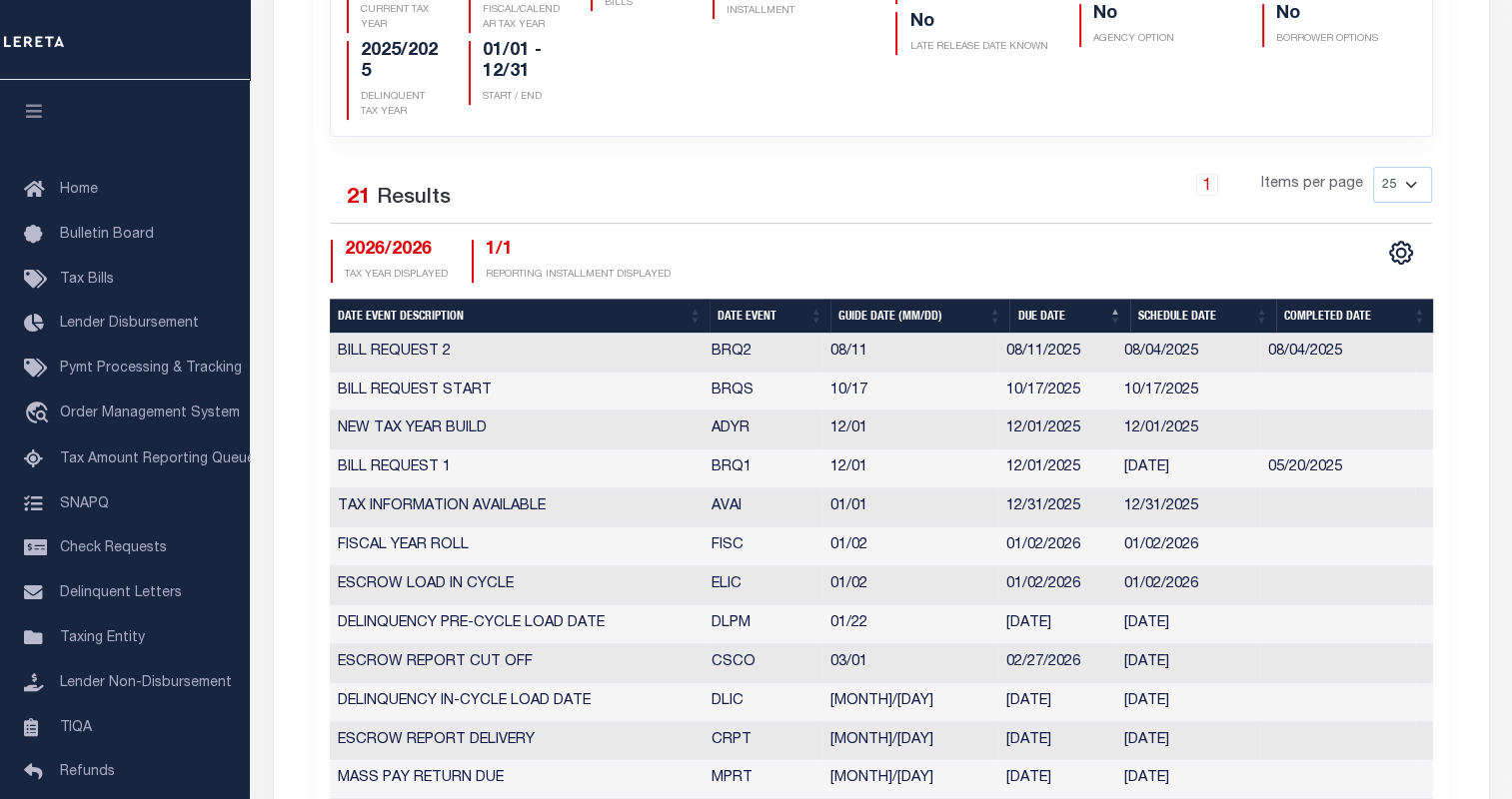 click on "1
Items per page   25 50 125 150 175 200" at bounding box center [1022, 193] 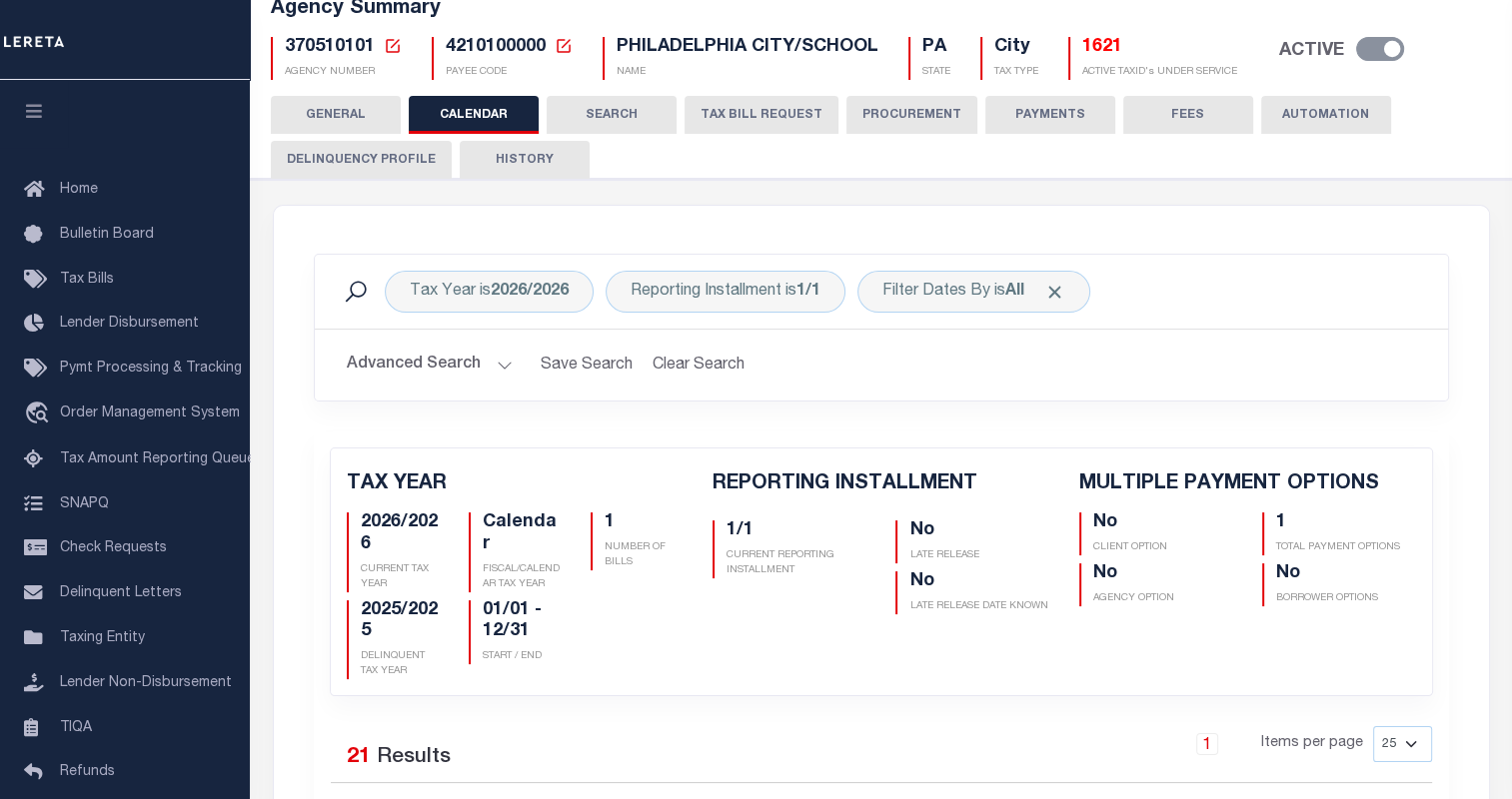 scroll, scrollTop: 143, scrollLeft: 0, axis: vertical 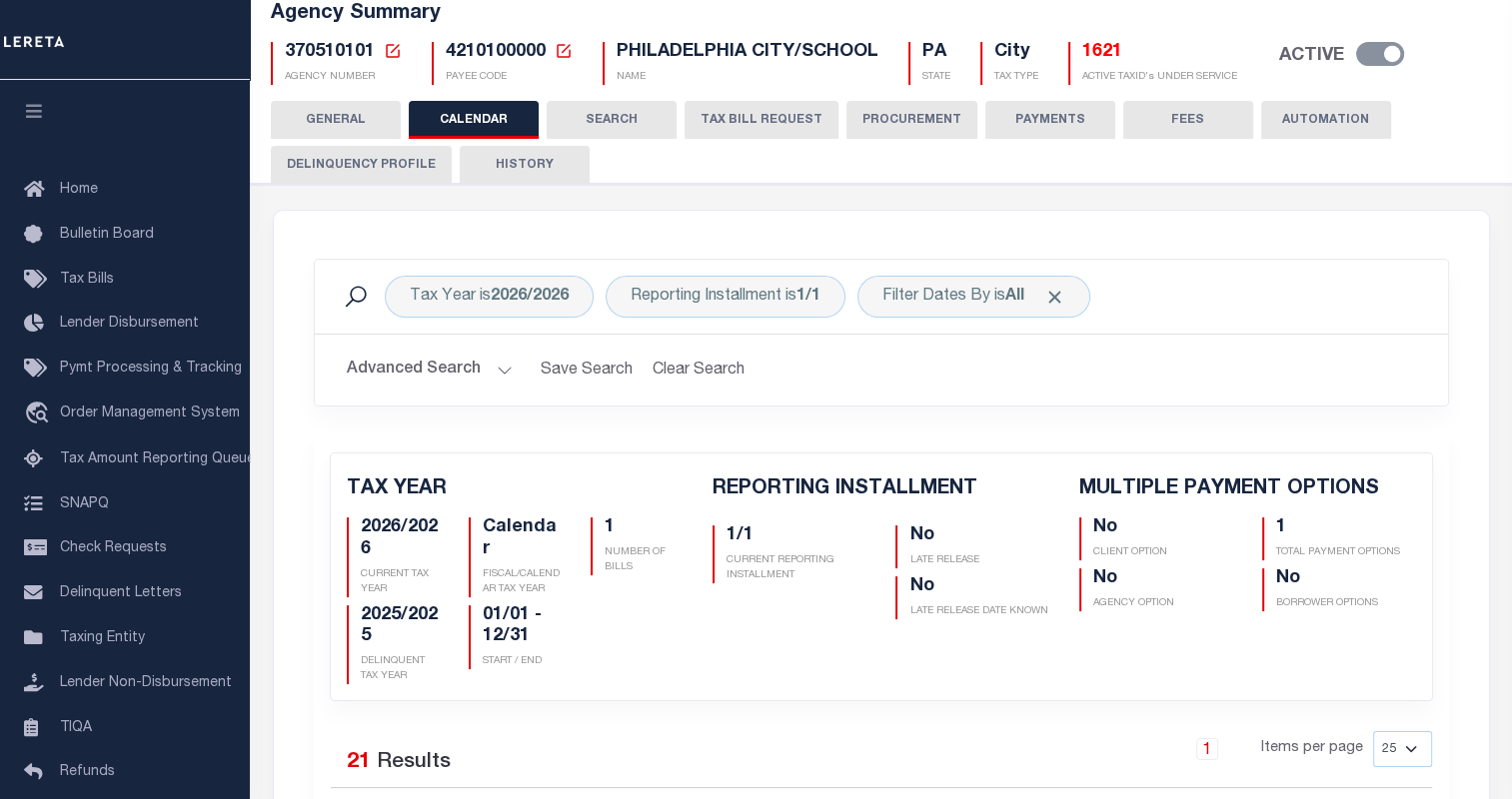 click on "TAX BILL REQUEST" at bounding box center [761, 120] 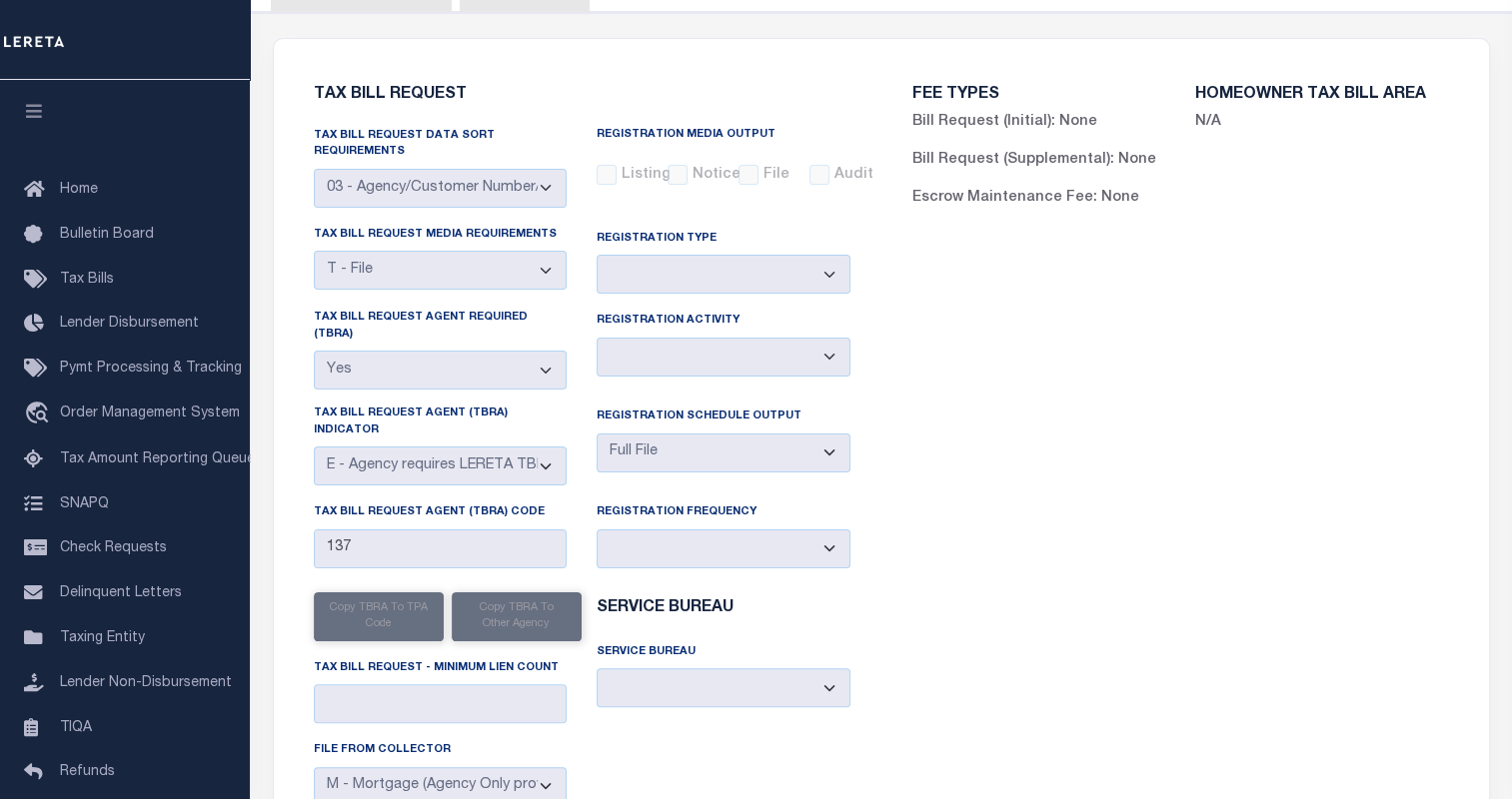 scroll, scrollTop: 344, scrollLeft: 0, axis: vertical 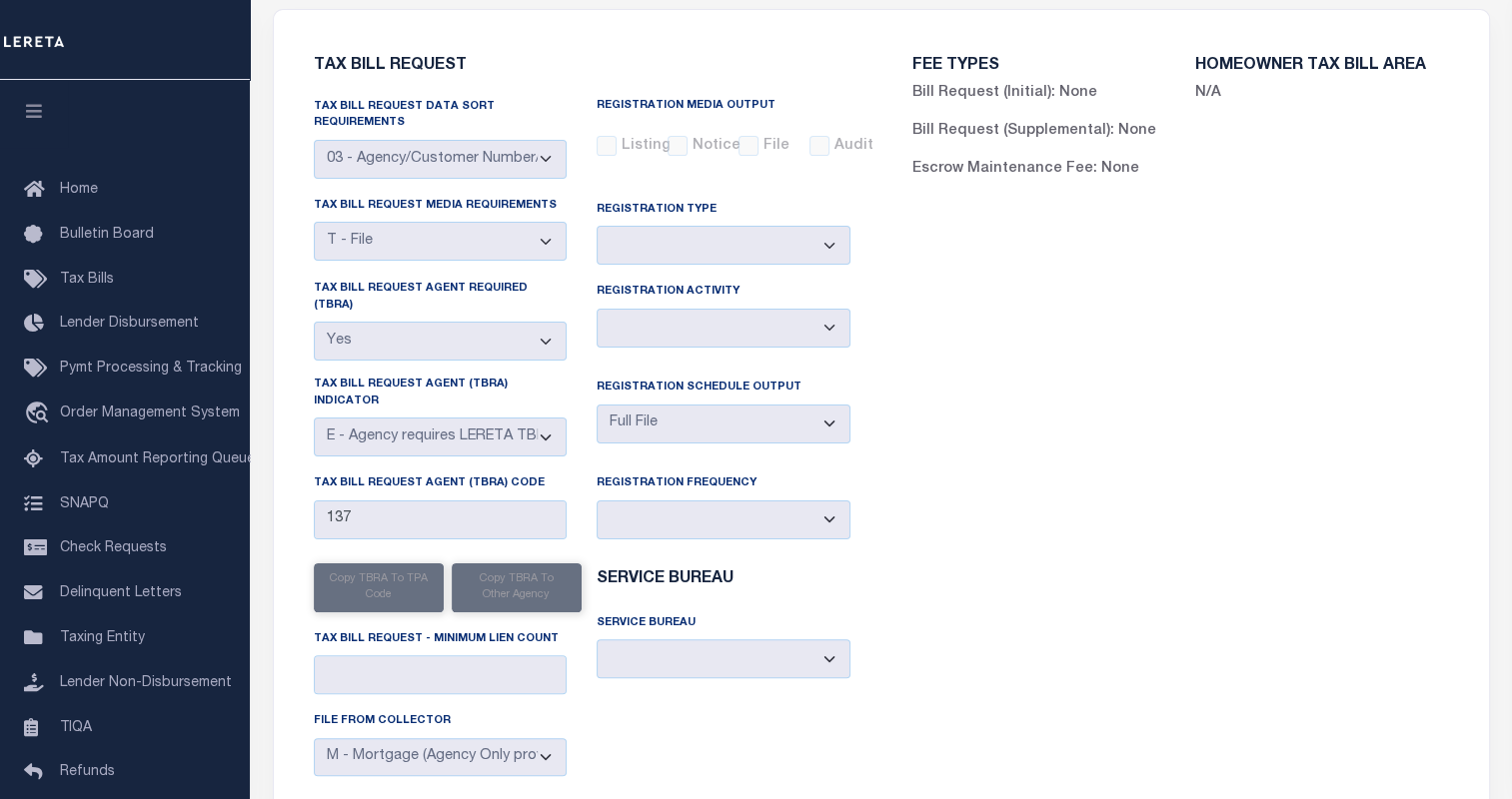 type 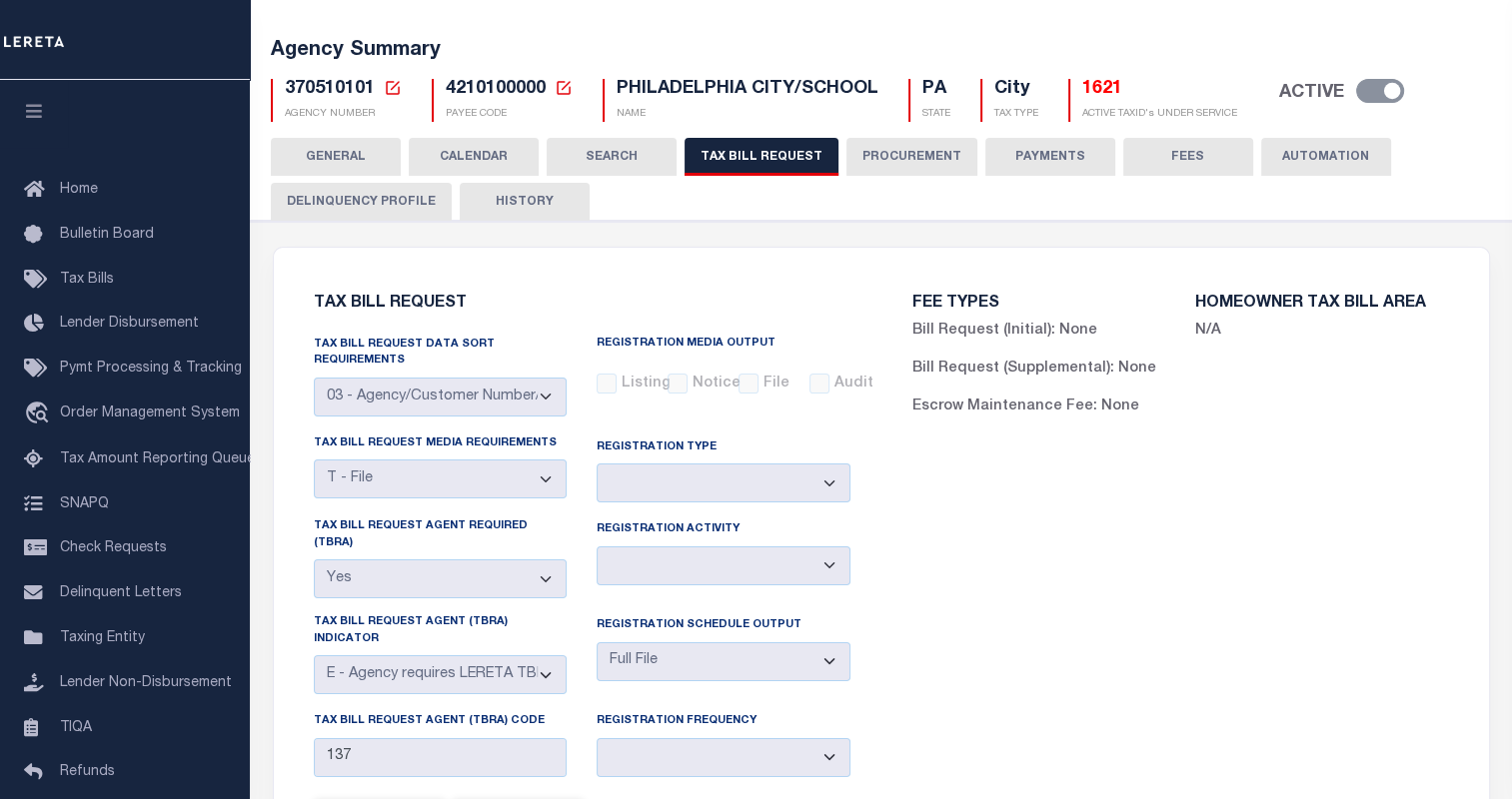 scroll, scrollTop: 3, scrollLeft: 0, axis: vertical 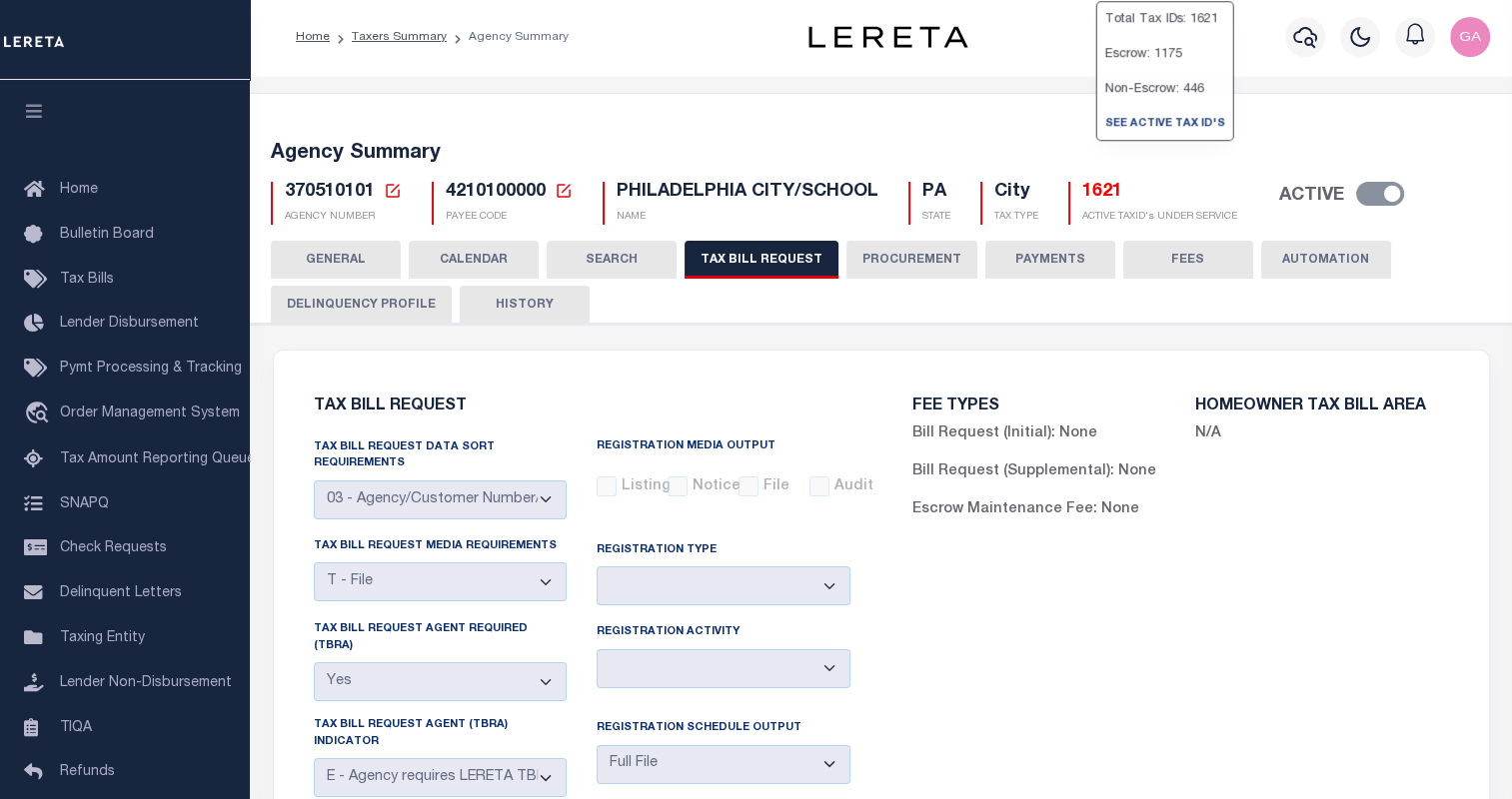 click on "HISTORY" at bounding box center [525, 305] 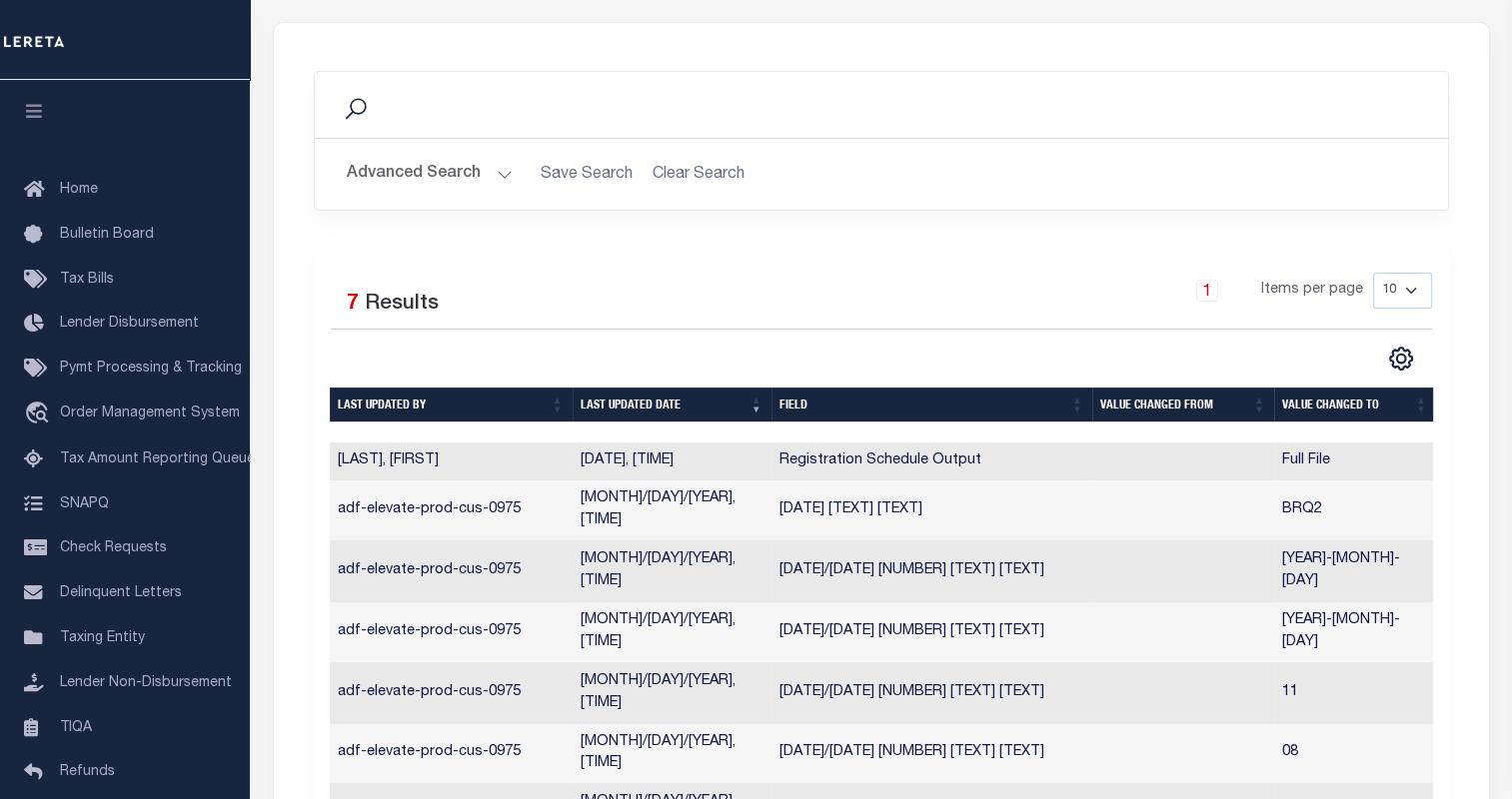 scroll, scrollTop: 346, scrollLeft: 0, axis: vertical 